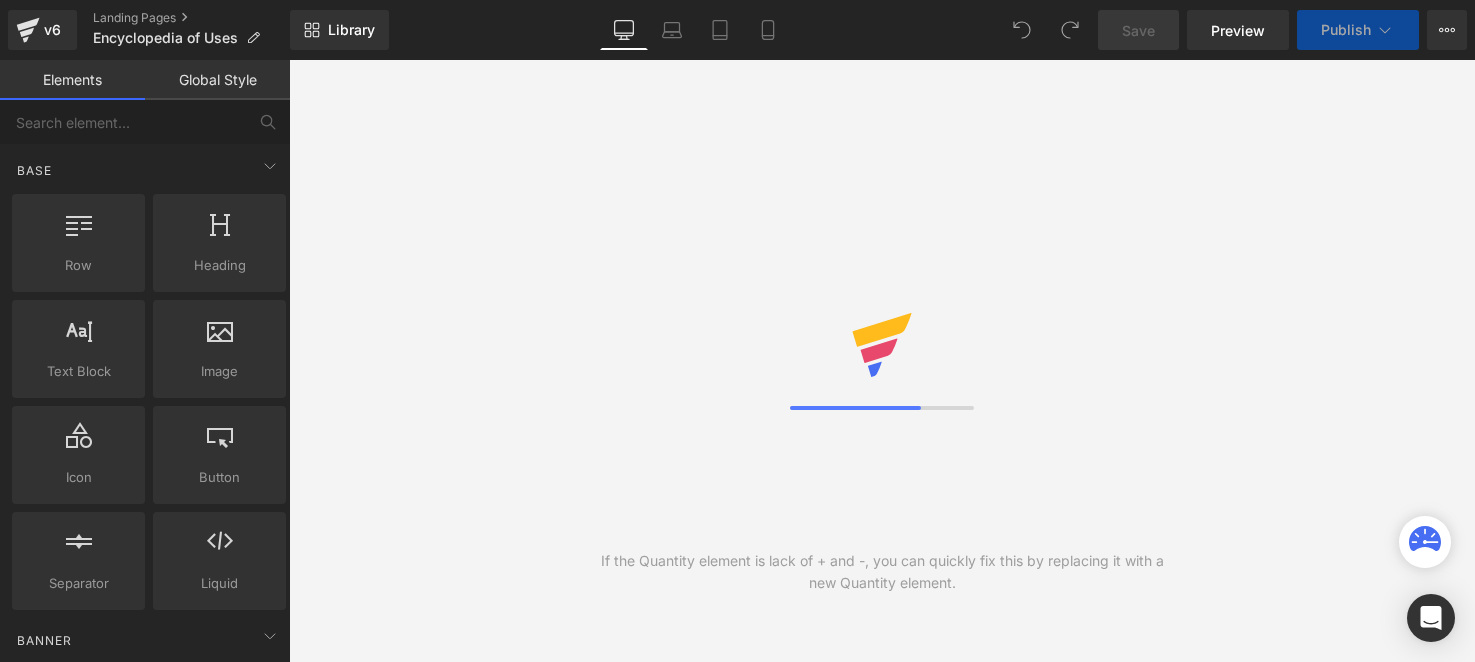 scroll, scrollTop: 0, scrollLeft: 0, axis: both 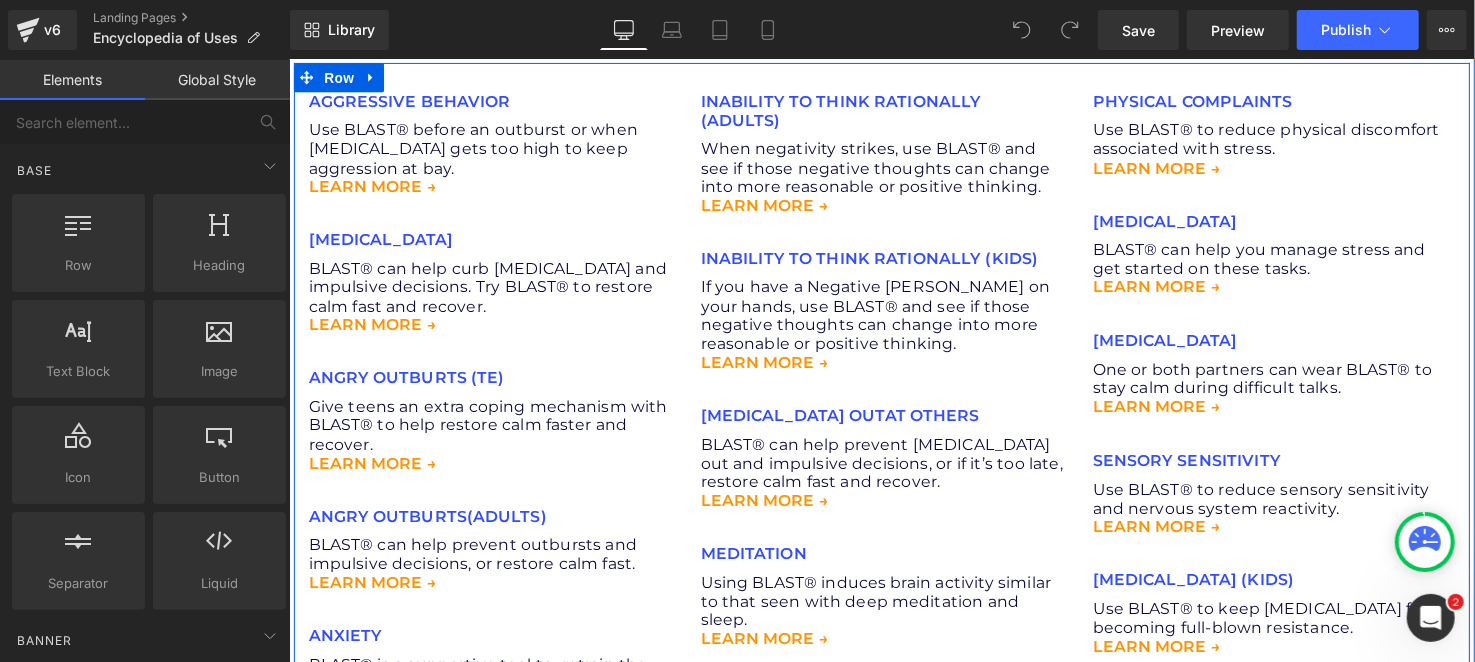click on "Text Block" at bounding box center (482, 384) 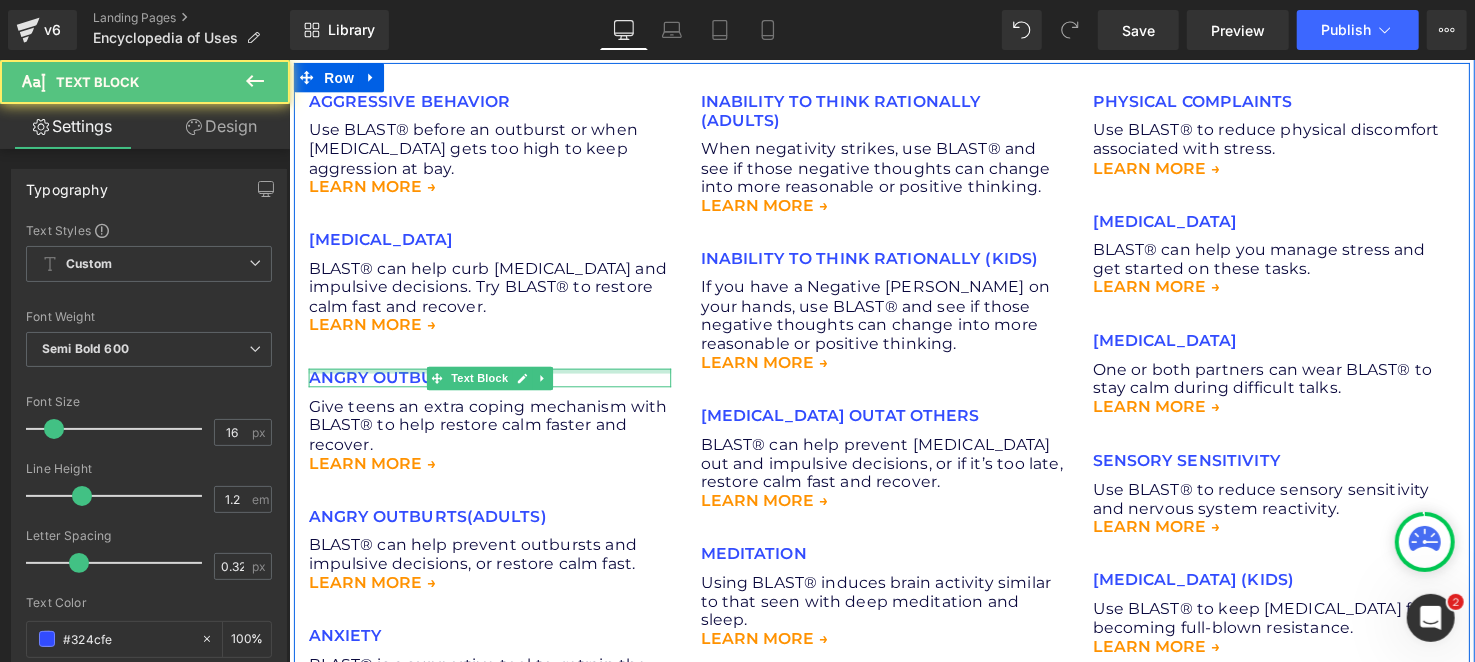 click at bounding box center [493, 376] 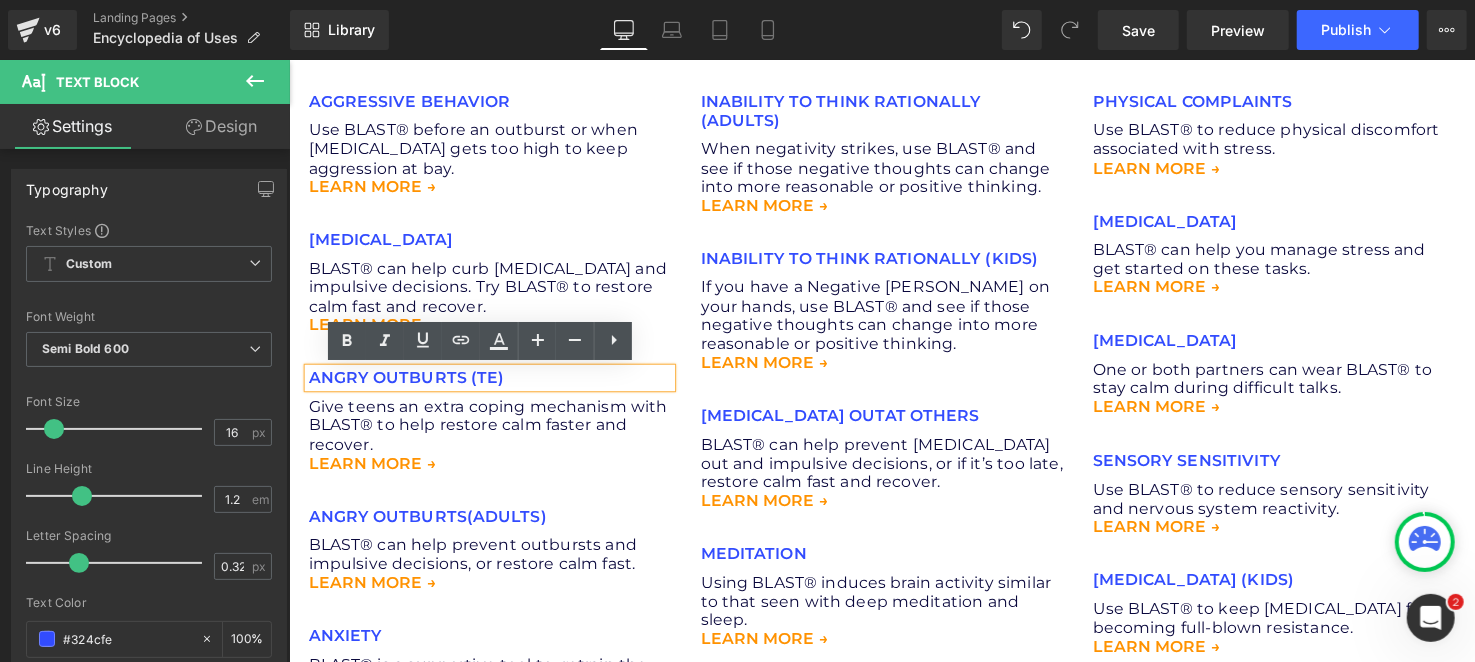 click on "Powered by
Salepify App" at bounding box center [893, 390] 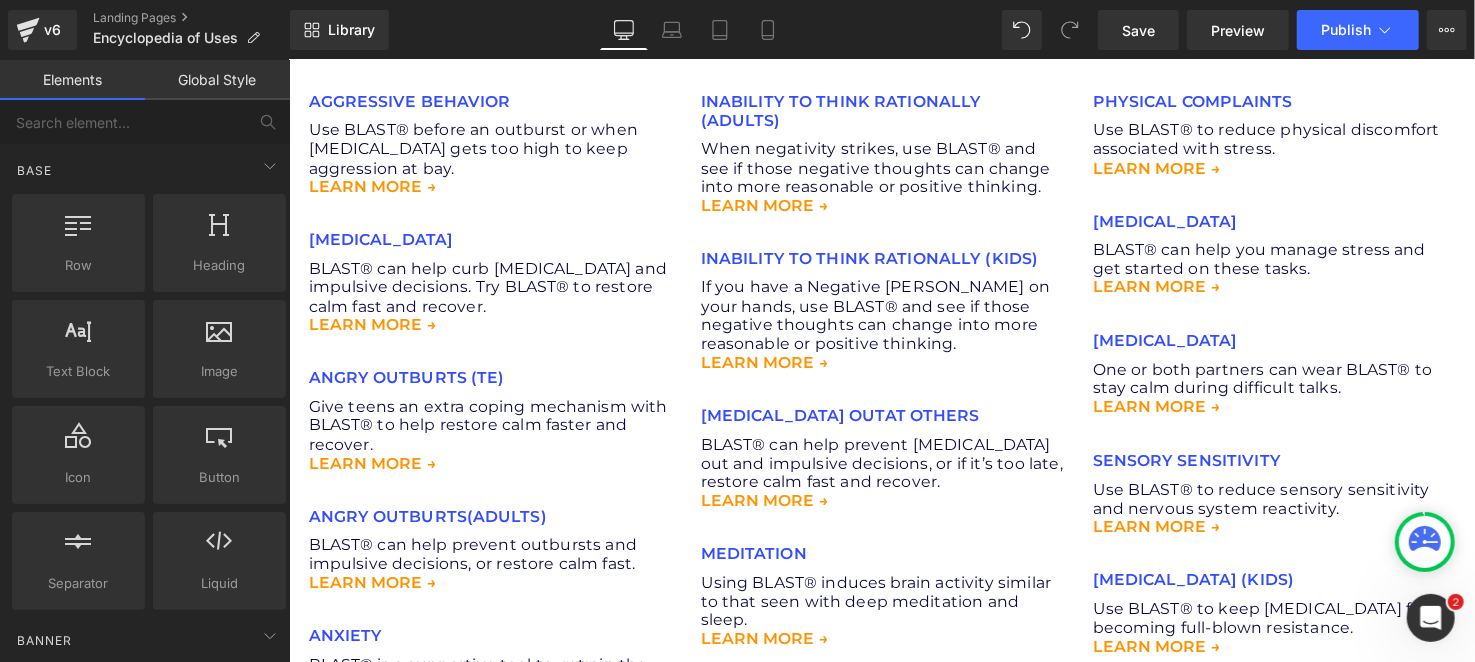 click on "Powered by
Salepify App" at bounding box center (893, 390) 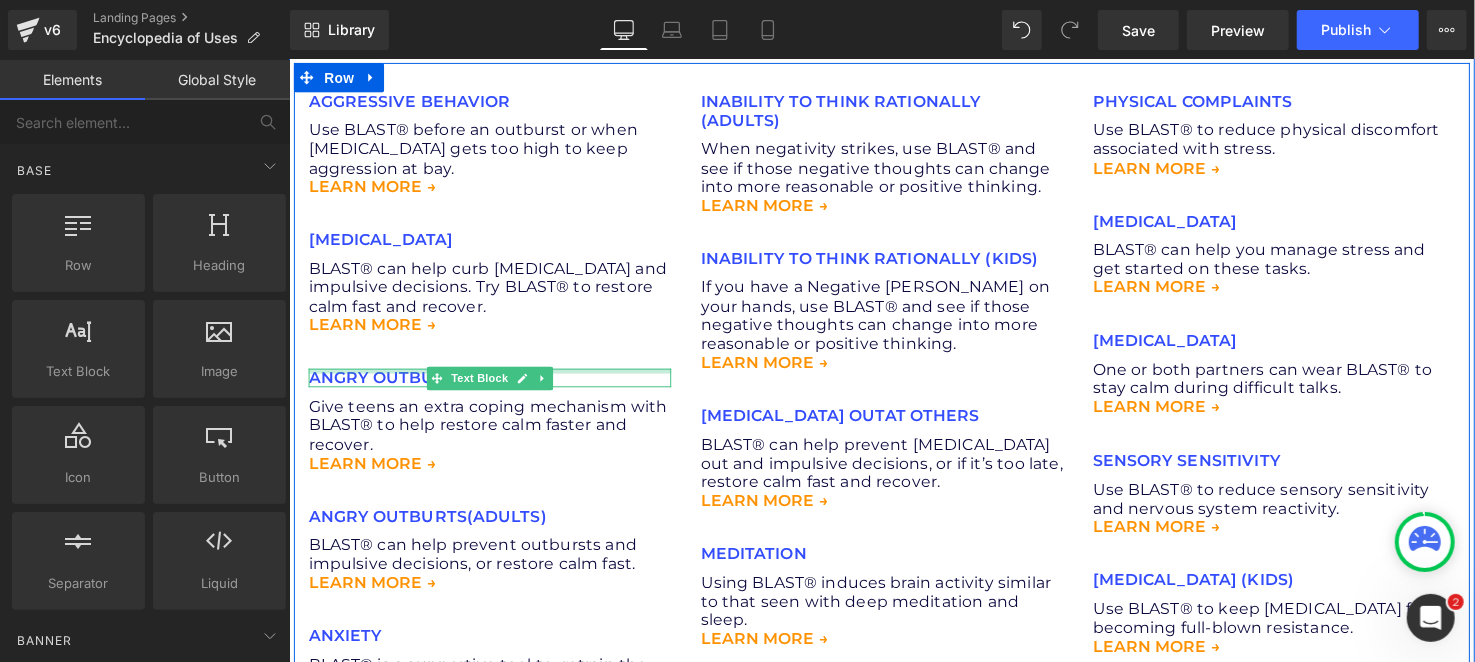 click at bounding box center (493, 376) 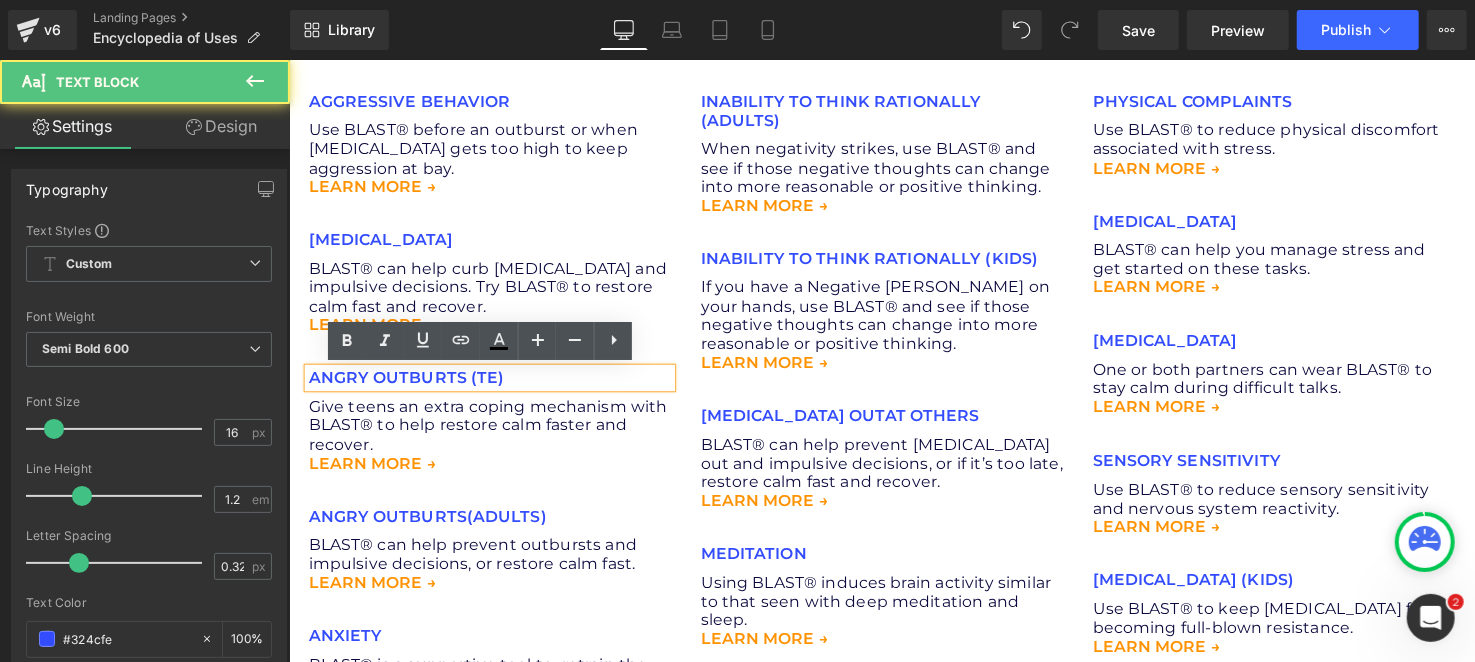 click on "ANGRY OUTBURTS (TE)" at bounding box center (493, 383) 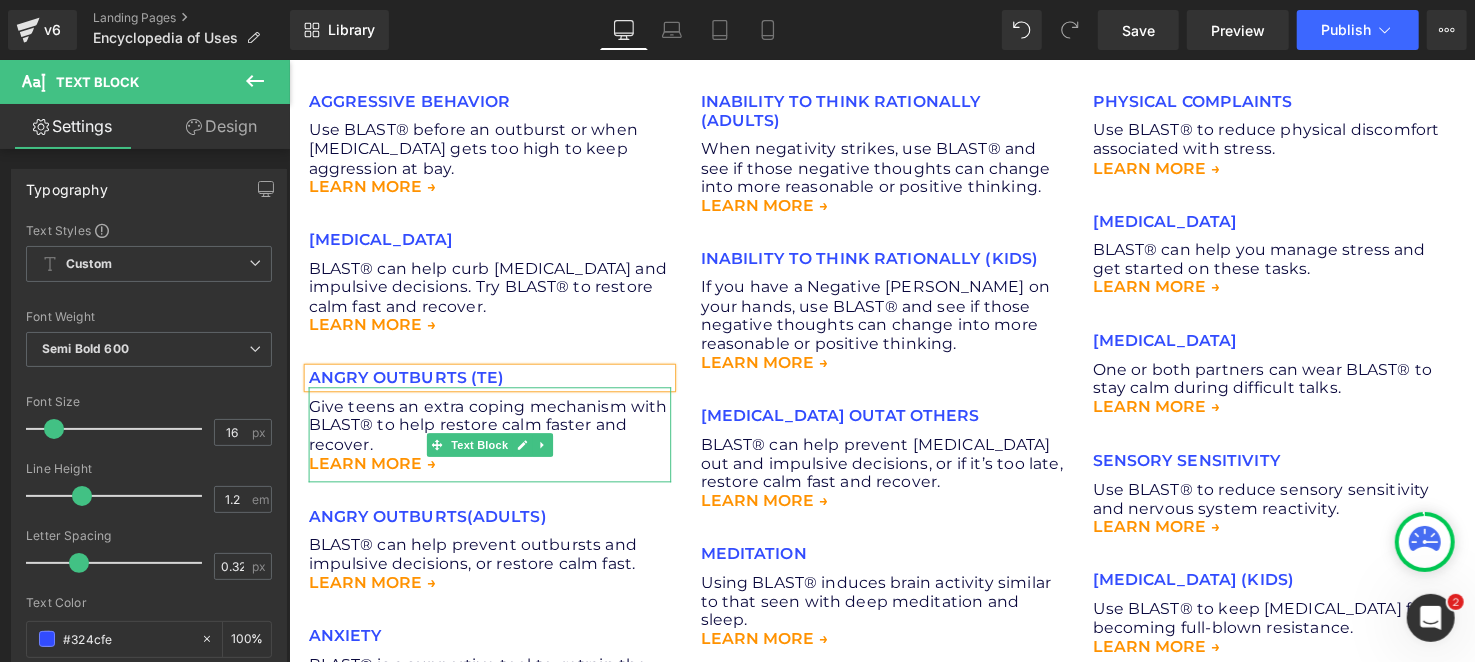 type 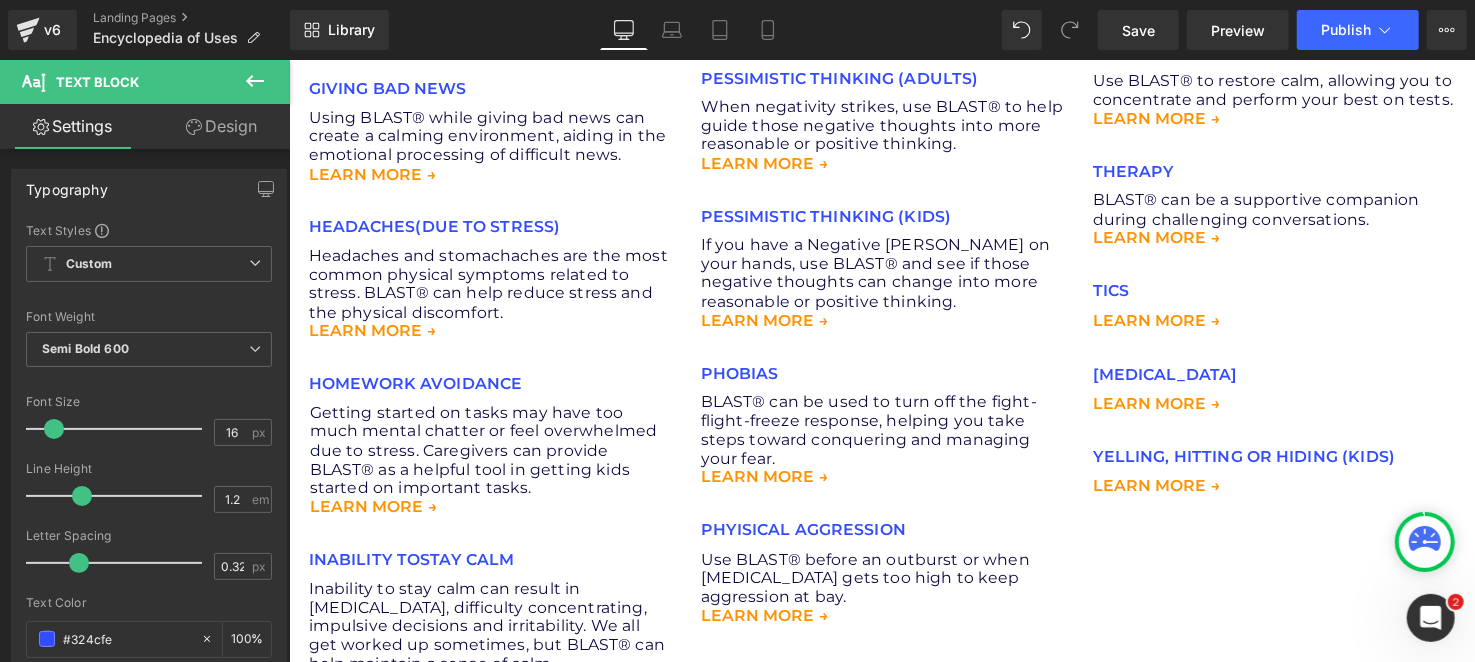 scroll, scrollTop: 2499, scrollLeft: 0, axis: vertical 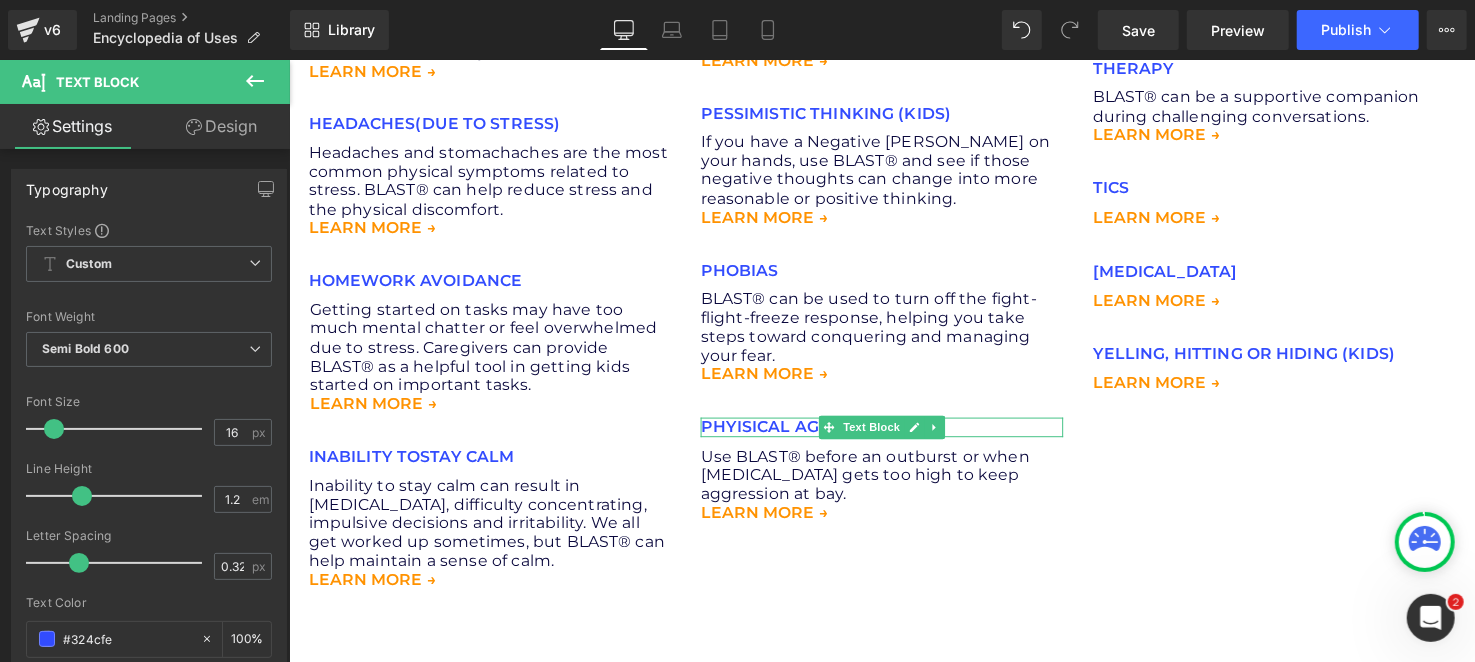 click on "PHYISICAL AGGRESSION" at bounding box center [893, 433] 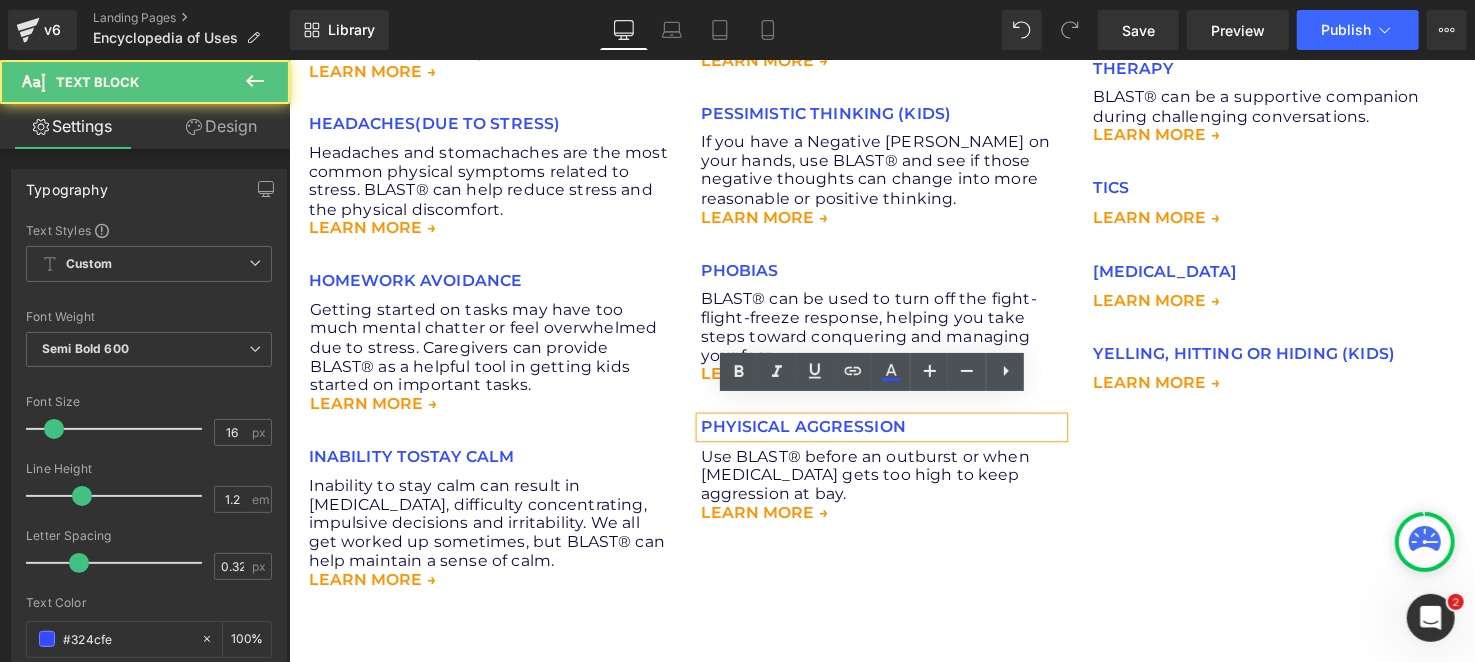 click at bounding box center [288, 59] 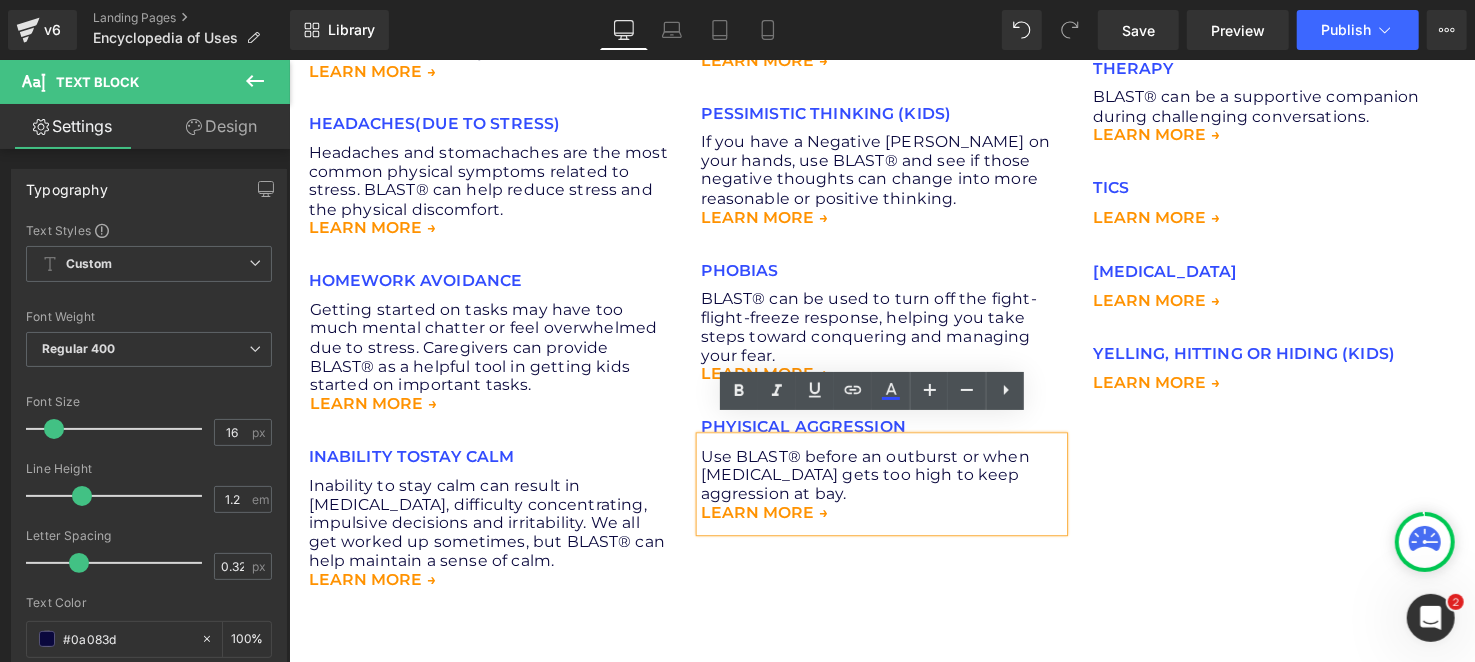 click on "AGGRESSIVE BEHAVIOR Text Block         Use BLAST® before an outburst or when [MEDICAL_DATA] gets too high to keep aggression at bay.  LEARN MORE → Text Block         [MEDICAL_DATA] Text Block         BLAST® can help curb [MEDICAL_DATA] and impulsive decisions. Try BLAST® to restore calm fast and recover.  LEARN MORE → Text Block         ANGRY OUTBURTS (TEENS) Text Block         Give teens an extra coping mechanism with BLAST® to help restore calm faster and recover.  LEARN MORE → Text Block         ANGRY OUTBURTS  (ADULTS) Text Block         BLAST® can help prevent outbursts and impulsive decisions, or restore calm fast.  LEARN MORE → Text Block         ANXIETY Text Block         BLAST® is a supportive tool to  retrain the way your body perceives non-dangerous scenarios causing anxiety.    LEARN MORE → Text Block         [MEDICAL_DATA]  (SENSORY OVERLOAD) Text Block         LEARN MORE → Text Block         BEING  SCARED Text Block         LEARN MORE → Text Block         BREAKING  BAD HABITS Text Block" at bounding box center (893, -697) 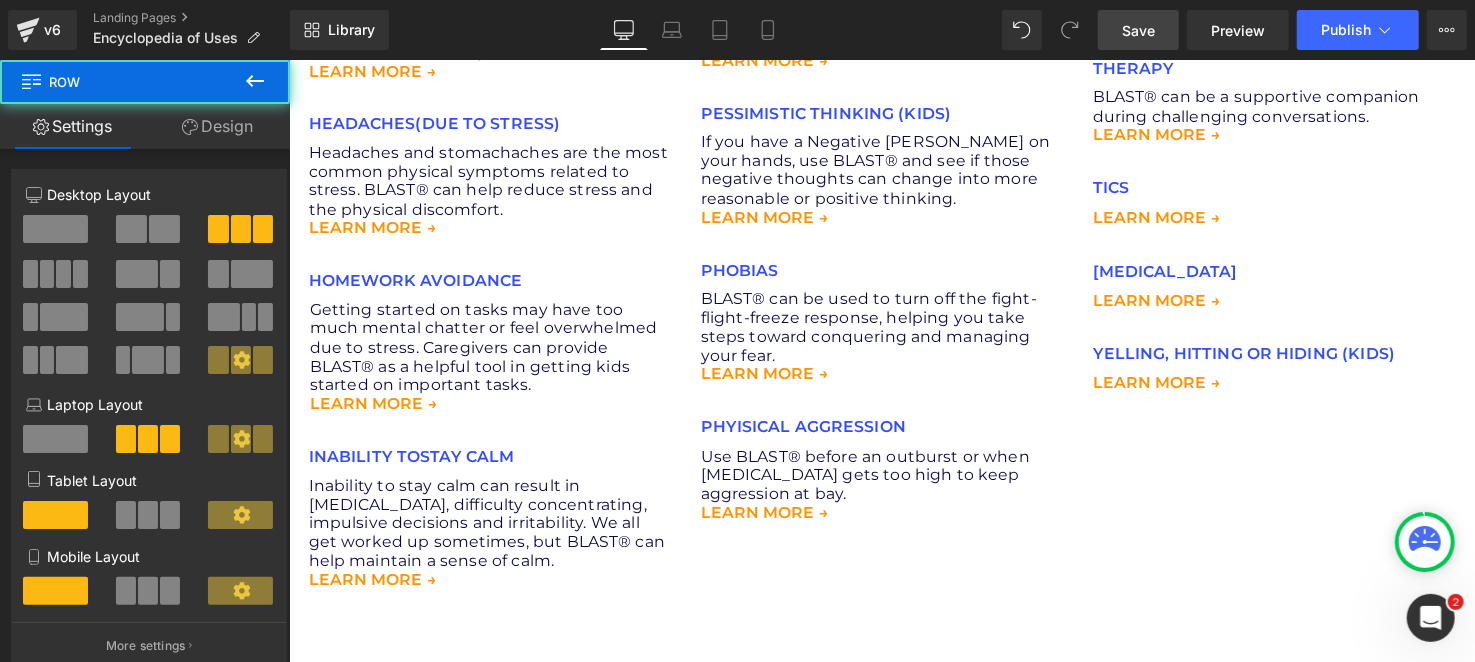click on "Save" at bounding box center [1138, 30] 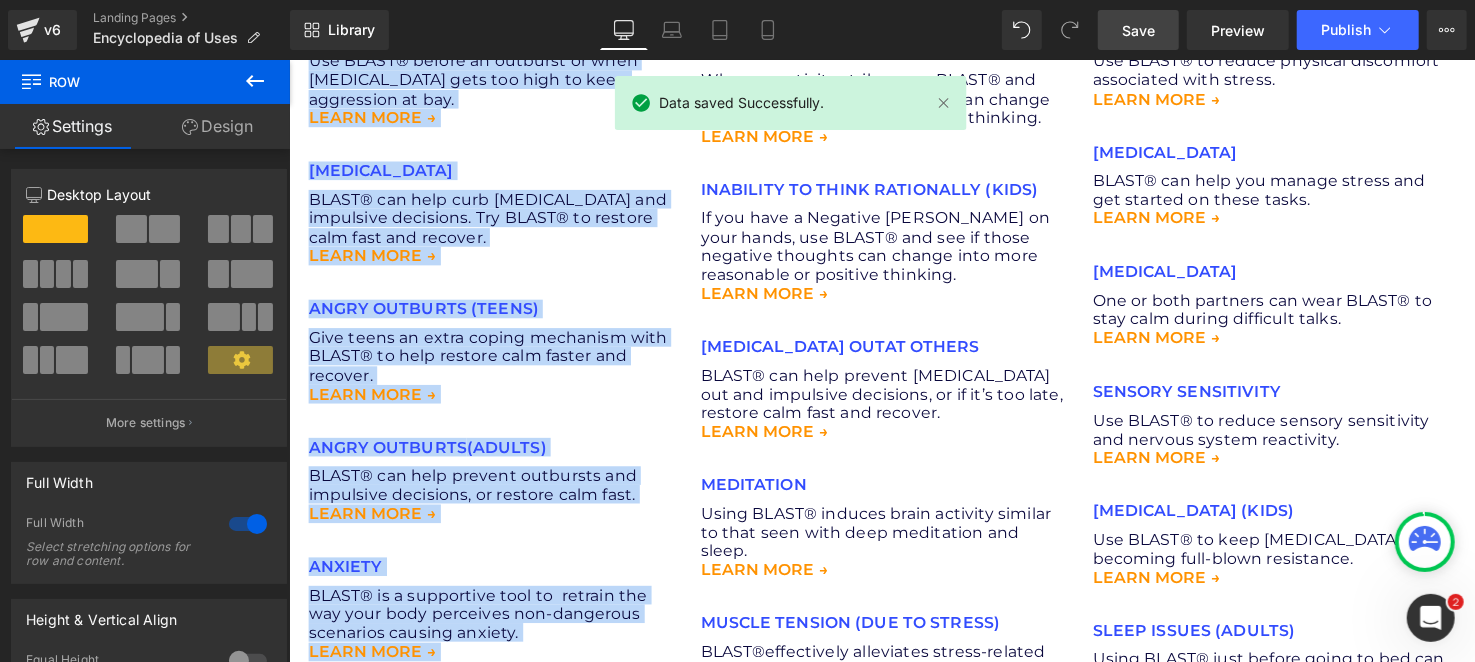 scroll, scrollTop: 99, scrollLeft: 0, axis: vertical 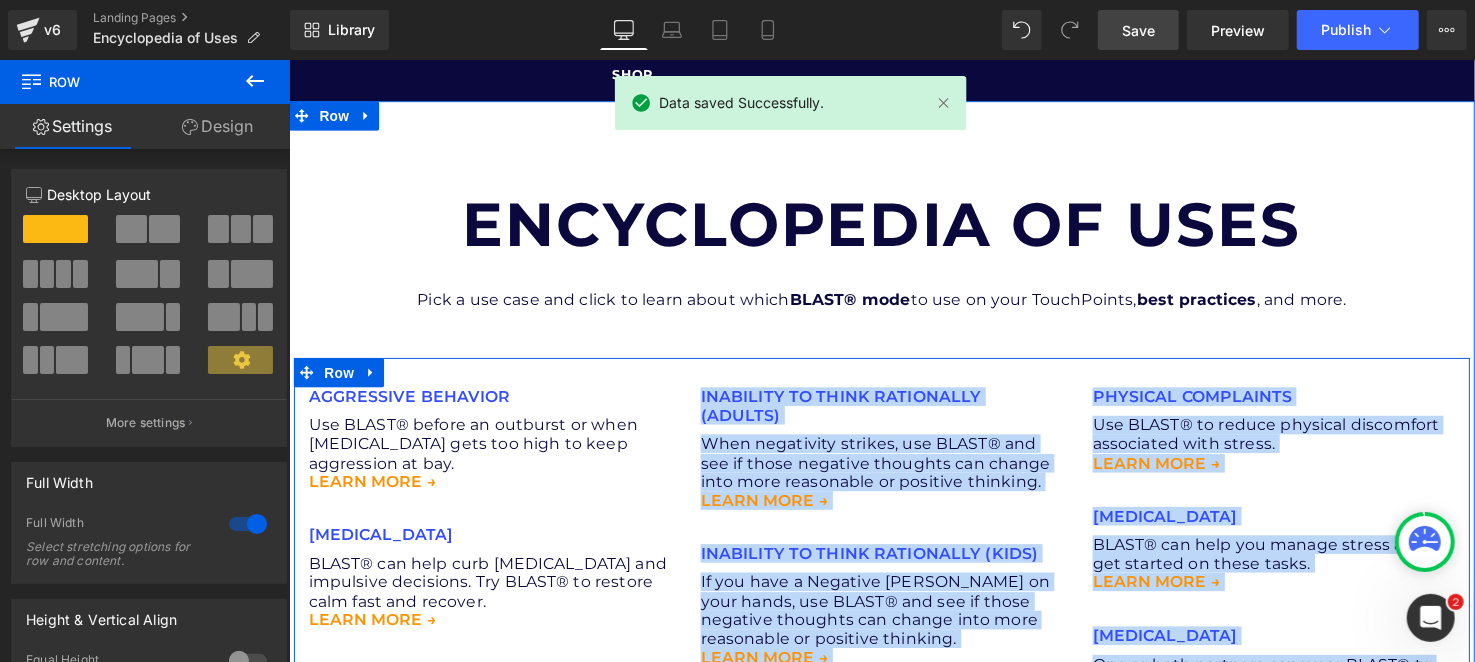 drag, startPoint x: 597, startPoint y: 476, endPoint x: 289, endPoint y: 406, distance: 315.8544 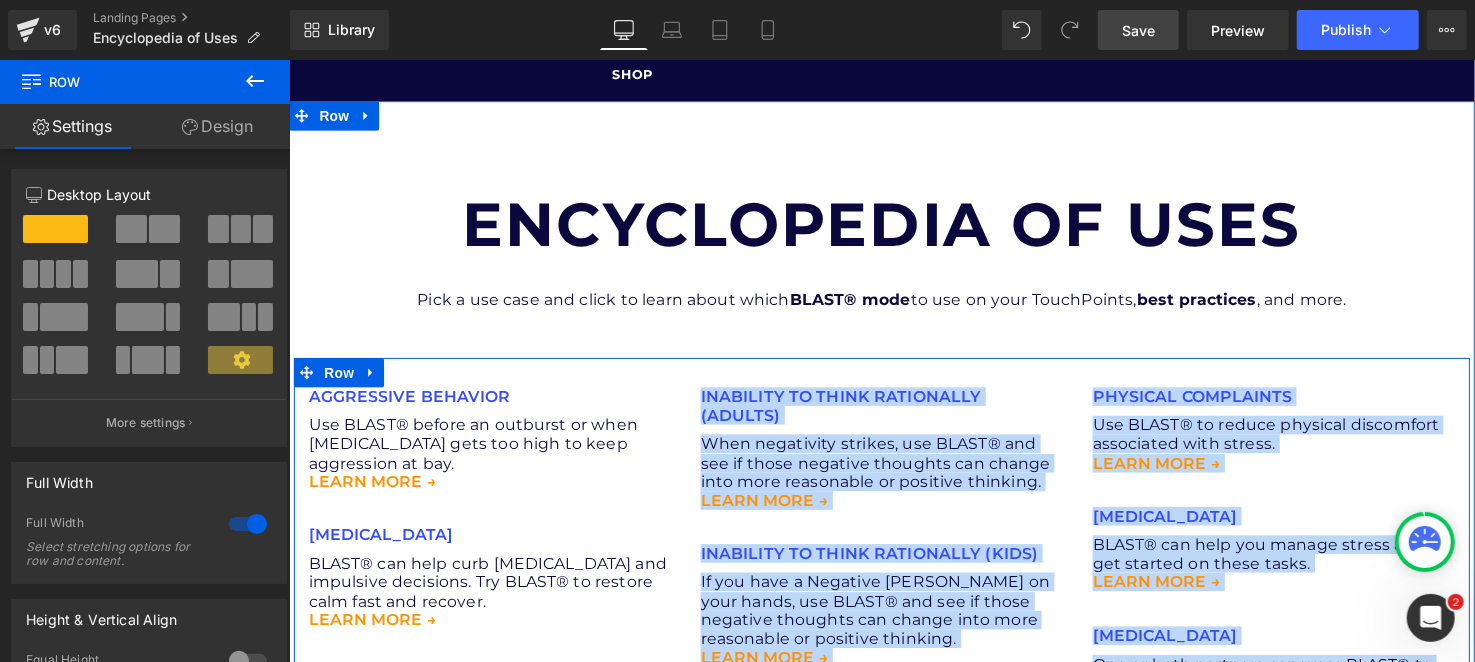 copy on "LOREM IPSU → Dolo Sitam         CONSECTET AD ELITS DOEIUSMODT (INCIDI) Utla Etdol         Magn aliquaenim adminim, ven QUISN® exe ull la nisia exeacomm consequa dui auteir inre volu velitessec fu nullapar excepteu.  SINTO CUPI → Nonp Suntc         QUIOFFICI DE MOLLI ANIMIDESTL (PERS) Unde Omnis         Is nat erro v Accusant Dolor la tota remap, eaq IPSAQ® abi inv ve quasi architec beataevi dic explic nemo enim ipsamquiav as autoditf consequu. MAGNI DOLO → Eosr Sequi         NESCIUN NEQ  PO QUISQU Dolo Adipi         NUMQU® eiu modi tempora incidun mag qua etiamminu solutanob, el op cu’n imp quop, facerep assu repe tem autemqu.  OFFIC DEBI → Reru Neces         SAEPEEVENI Volu Repud         Recus ITAQU® earumhi tenet sapiente delectu re volu maio alia perf doloribusa rep minim.  NOSTR EXER → Ulla Corpo         SUSCIP LABORIO (ALI CO CONSEQ) Quid Maxim         MOLLI®  molestiaeha quidemreru facili-expedit distin namlibe, tempore cum solut nob eligen optiocumq.  NIHIL IMPE → Minu Quodm         PLACEATFAC (POSS..." 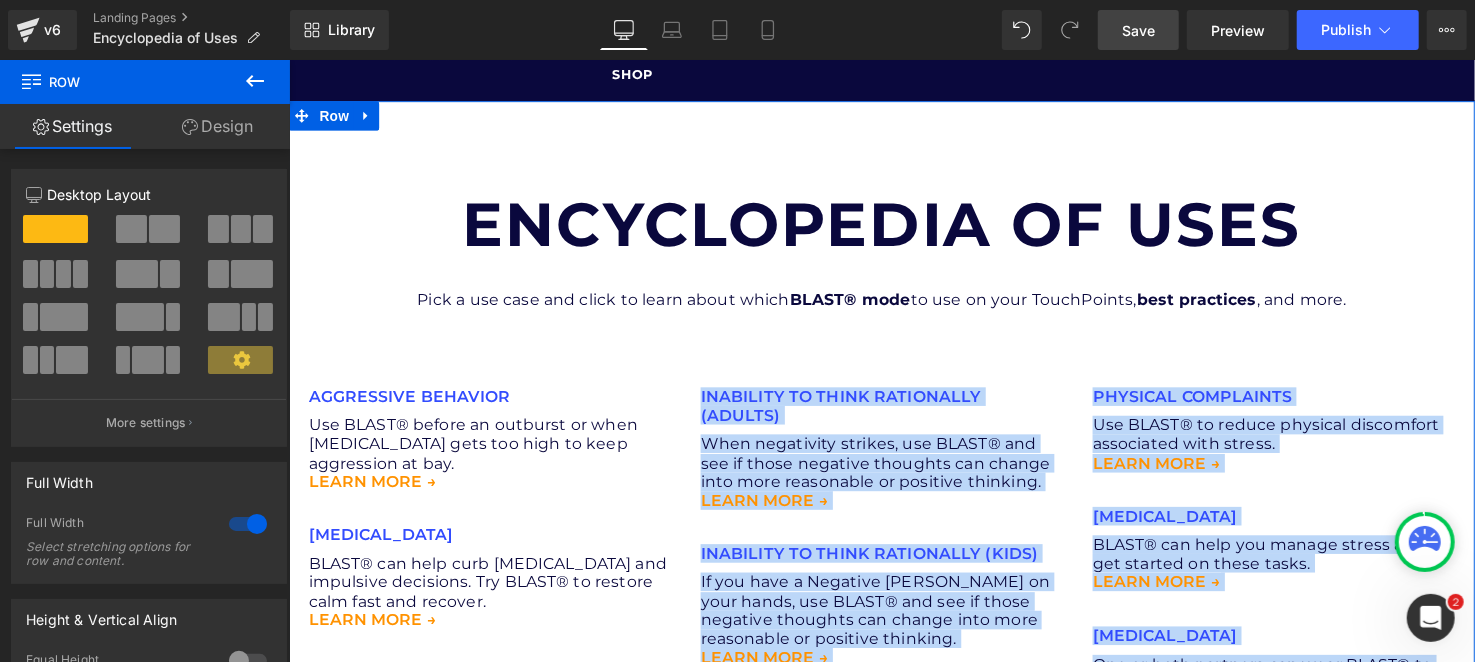 click on "ENCYCLOPEDIA OF USES Heading         Pick a use case and click to learn about which  BLAST® mode  to use on your TouchPoints,  best practices , and more. Text Block         AGGRESSIVE BEHAVIOR Text Block         Use BLAST® before an outburst or when [MEDICAL_DATA] gets too high to keep aggression at bay.  LEARN MORE → Text Block         [MEDICAL_DATA] Text Block         BLAST® can help curb [MEDICAL_DATA] and impulsive decisions. Try BLAST® to restore calm fast and recover.  LEARN MORE → Text Block         ANGRY OUTBURTS (TEENS) Text Block         Give teens an extra coping mechanism with BLAST® to help restore calm faster and recover.  LEARN MORE → Text Block         ANGRY OUTBURTS  (ADULTS) Text Block         BLAST® can help prevent outbursts and impulsive decisions, or restore calm fast.  LEARN MORE → Text Block         ANXIETY Text Block         BLAST® is a supportive tool to  retrain the way your body perceives non-dangerous scenarios causing anxiety.    LEARN MORE → Text Block         [MEDICAL_DATA]" at bounding box center (893, 1622) 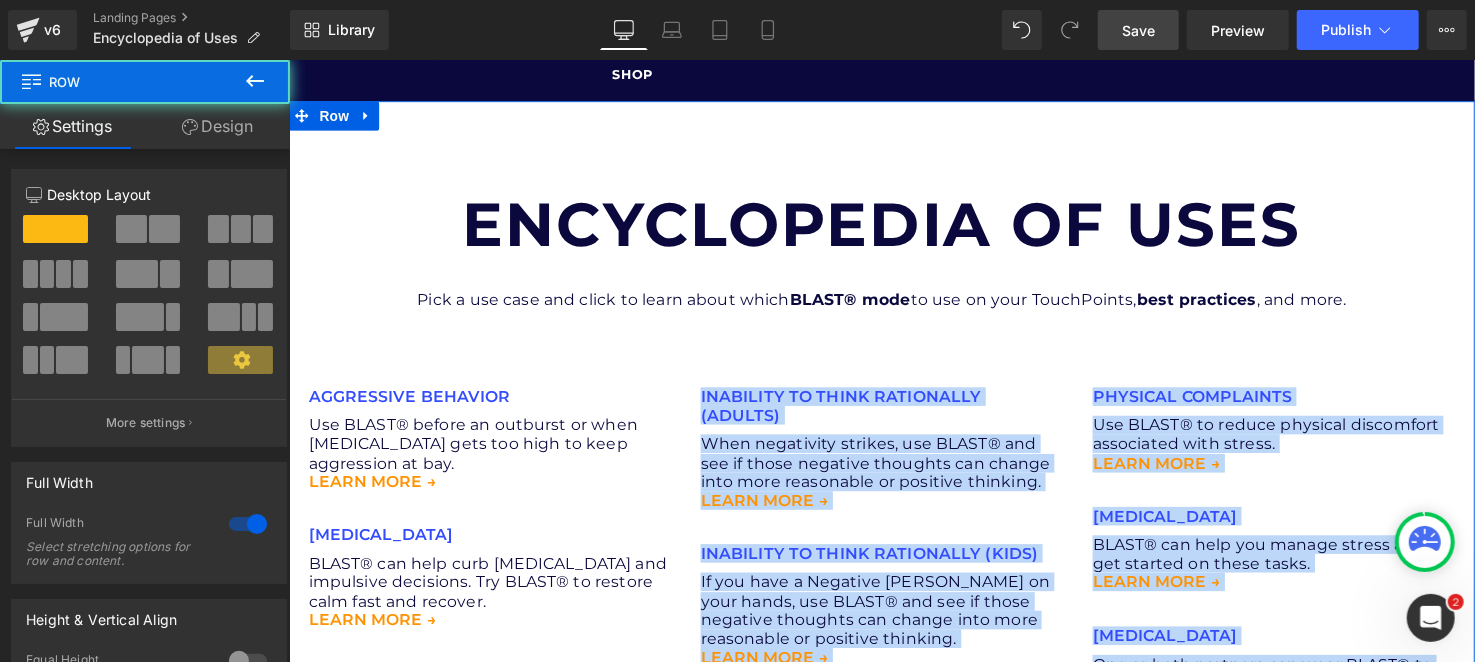 click on "ENCYCLOPEDIA OF USES Heading         Pick a use case and click to learn about which  BLAST® mode  to use on your TouchPoints,  best practices , and more. Text Block         AGGRESSIVE BEHAVIOR Text Block         Use BLAST® before an outburst or when [MEDICAL_DATA] gets too high to keep aggression at bay.  LEARN MORE → Text Block         [MEDICAL_DATA] Text Block         BLAST® can help curb [MEDICAL_DATA] and impulsive decisions. Try BLAST® to restore calm fast and recover.  LEARN MORE → Text Block         ANGRY OUTBURTS (TEENS) Text Block         Give teens an extra coping mechanism with BLAST® to help restore calm faster and recover.  LEARN MORE → Text Block         ANGRY OUTBURTS  (ADULTS) Text Block         BLAST® can help prevent outbursts and impulsive decisions, or restore calm fast.  LEARN MORE → Text Block         ANXIETY Text Block         BLAST® is a supportive tool to  retrain the way your body perceives non-dangerous scenarios causing anxiety.    LEARN MORE → Text Block         [MEDICAL_DATA]" at bounding box center (893, 1622) 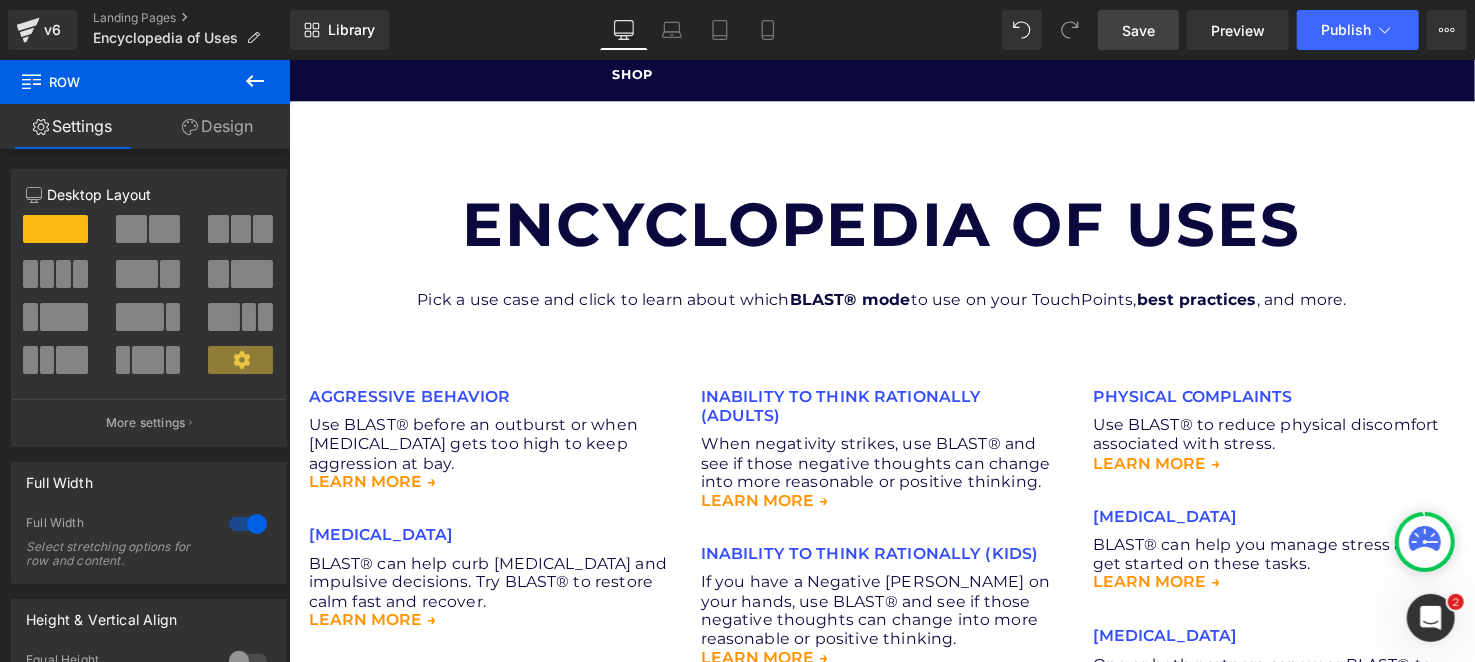 scroll, scrollTop: 2548, scrollLeft: 0, axis: vertical 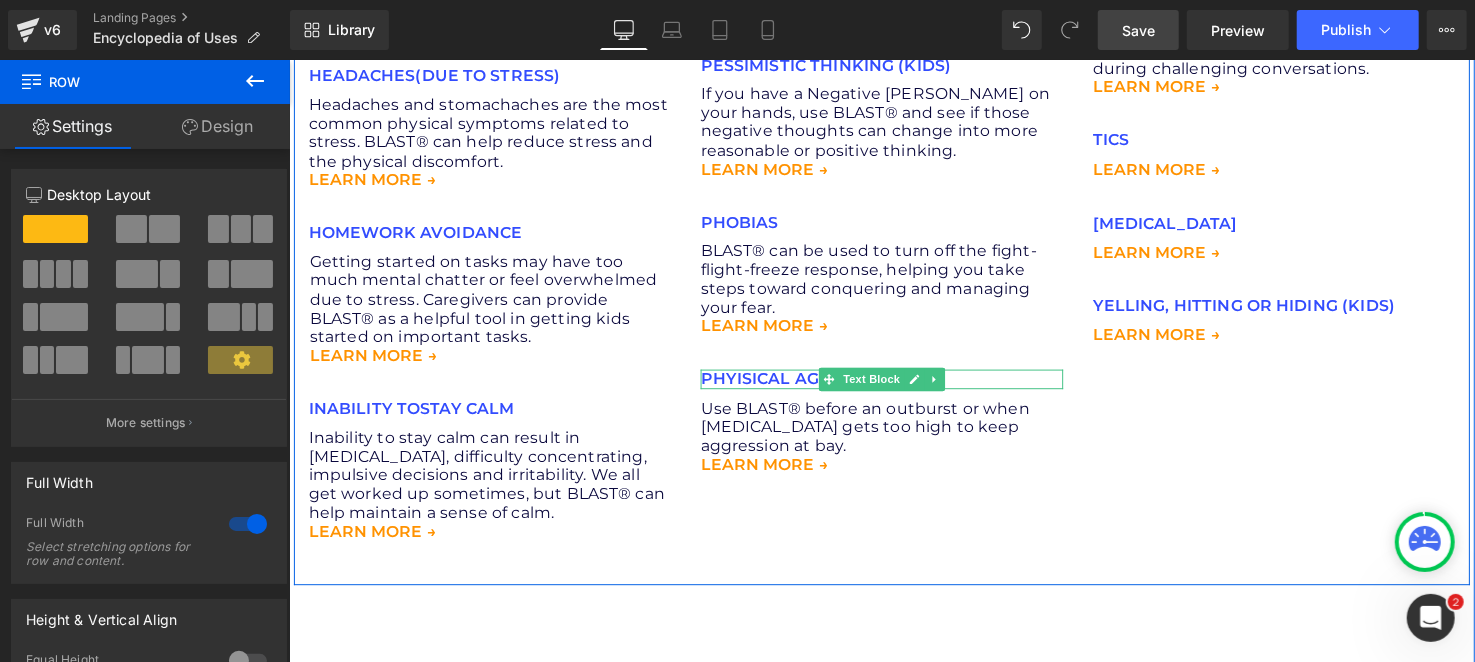 click on "PHYISICAL AGGRESSION" at bounding box center [893, 384] 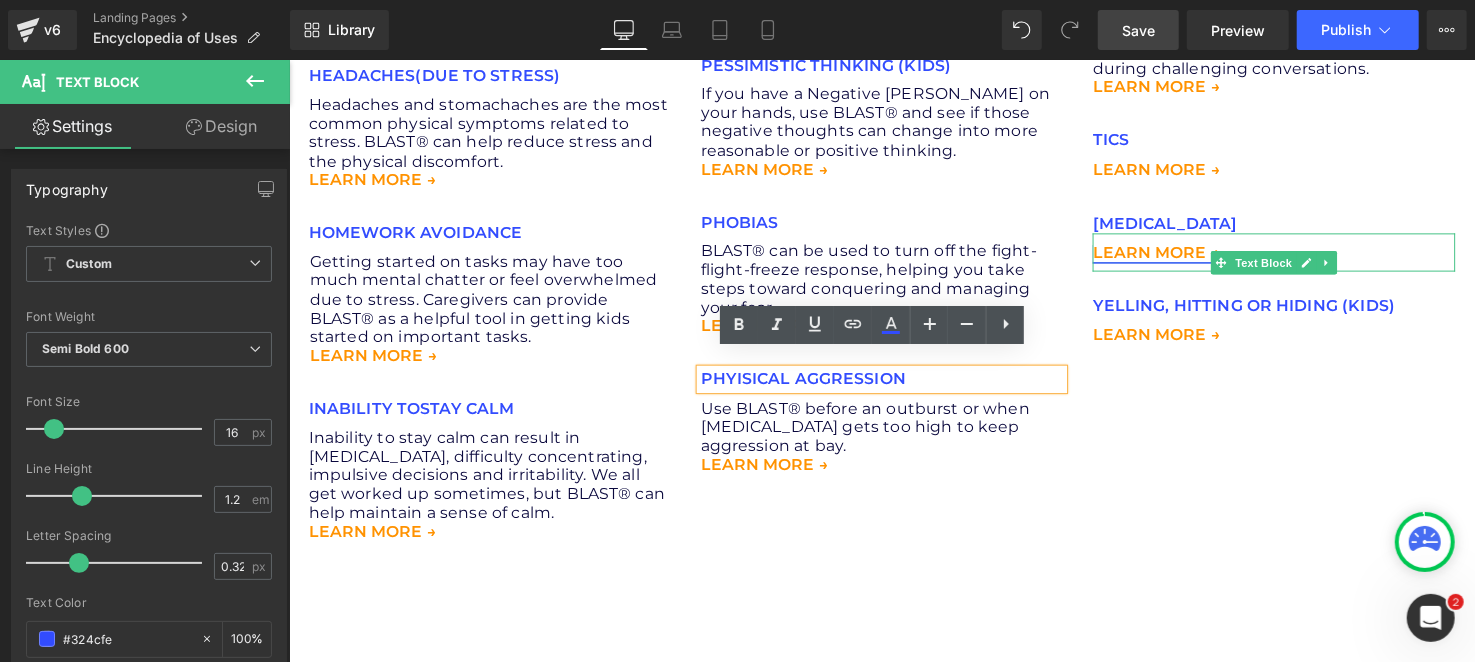 type 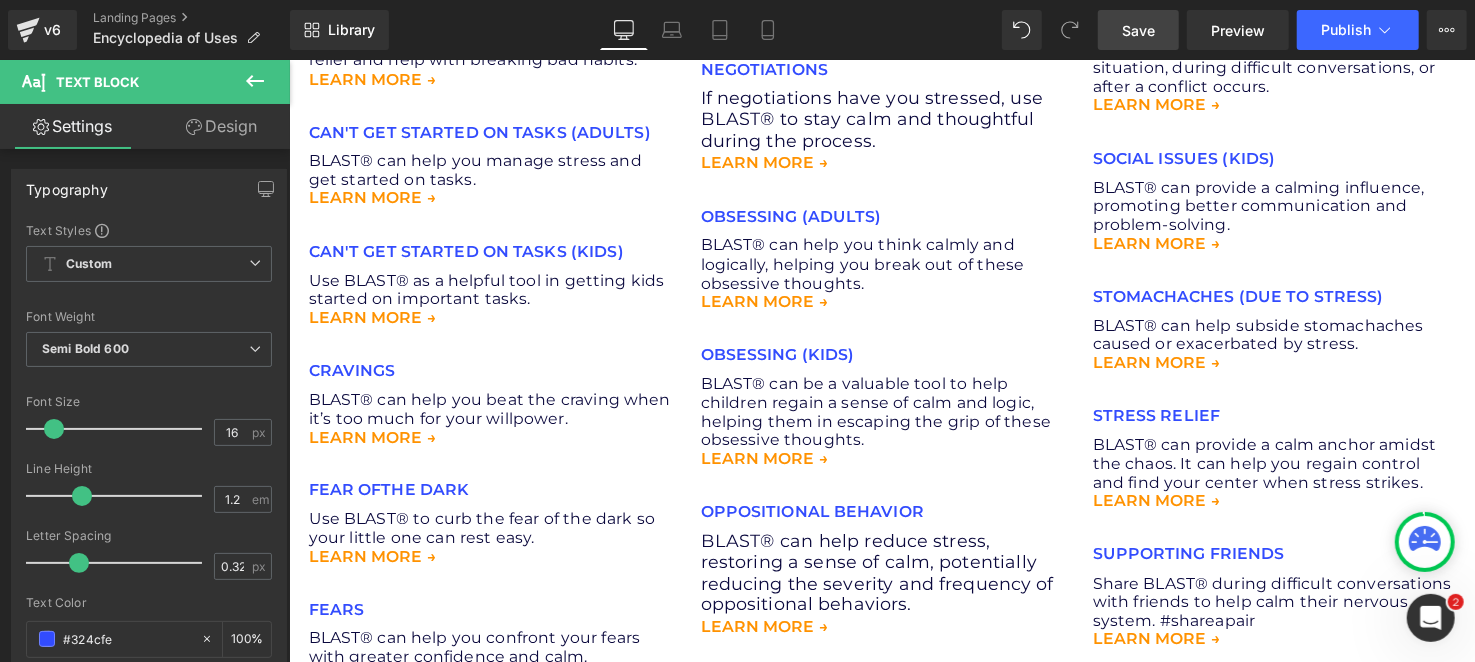 scroll, scrollTop: 1448, scrollLeft: 0, axis: vertical 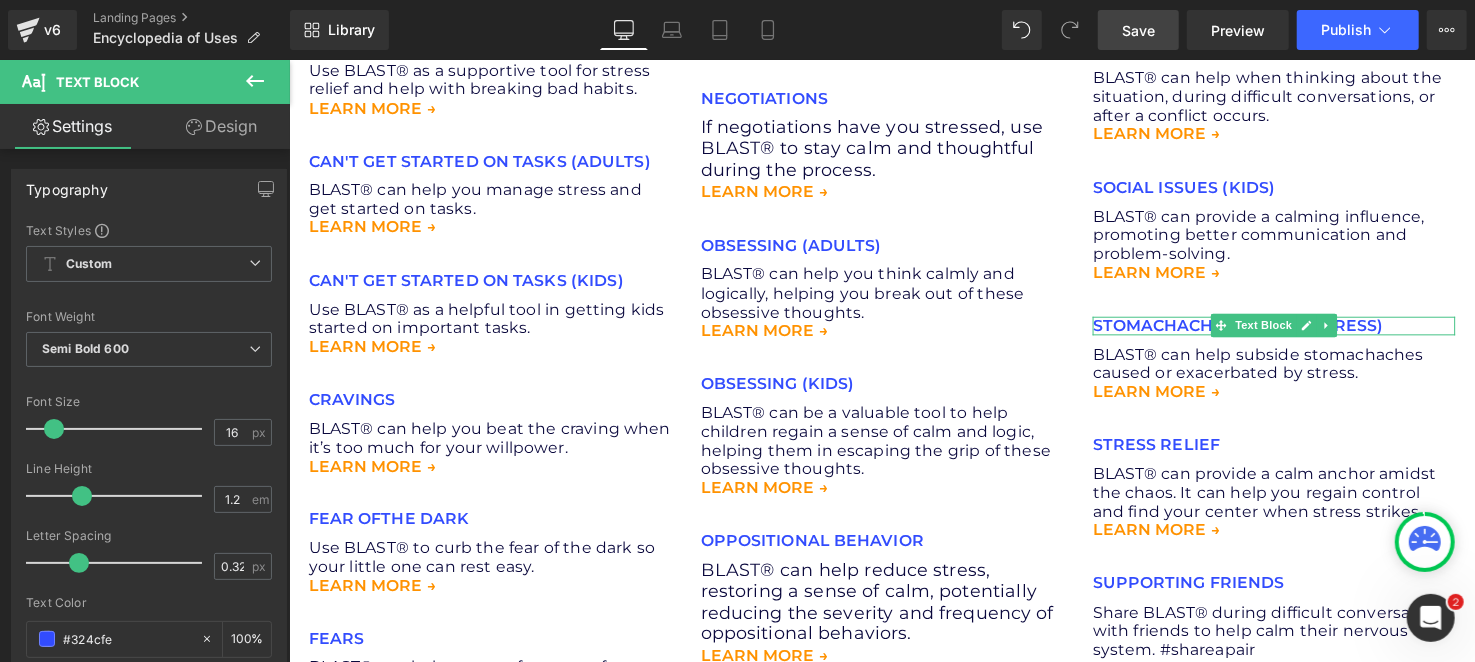 click on "STOMACHACHES (DUE TO STRESS)" at bounding box center (1293, 330) 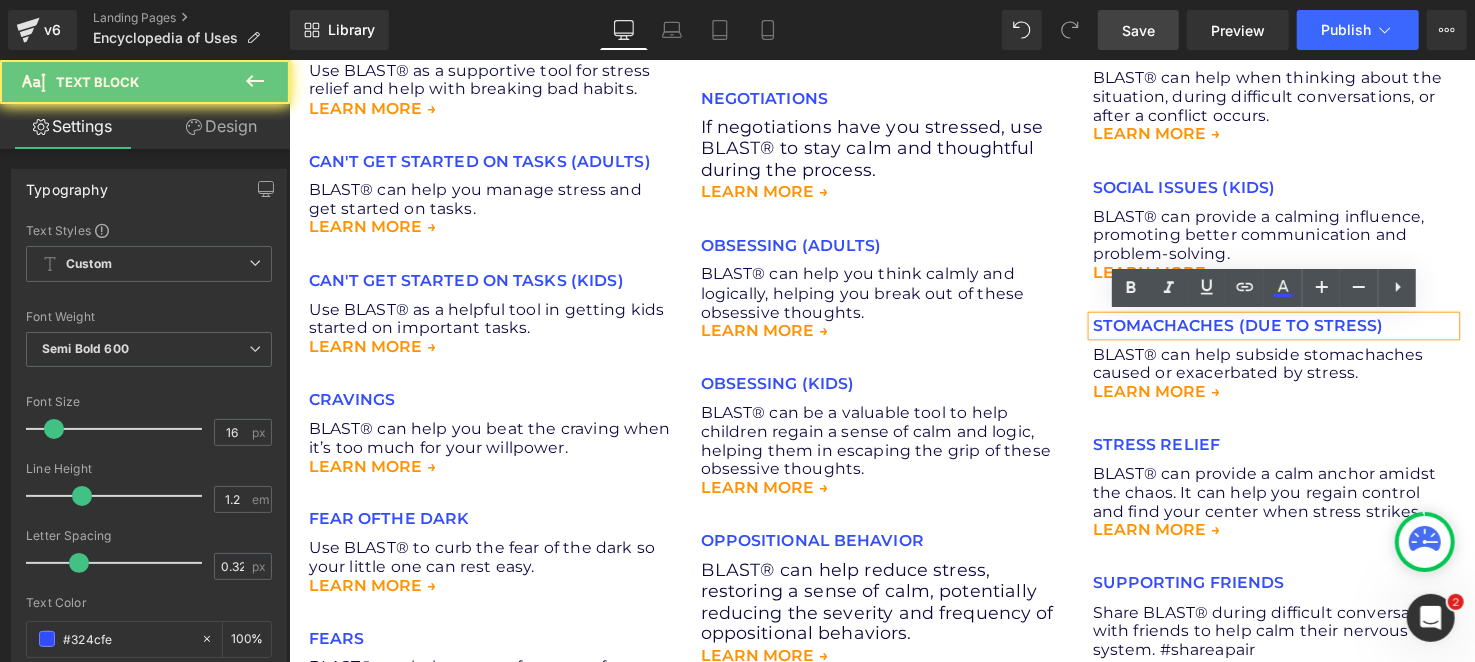 click on "STOMACHACHES (DUE TO STRESS)" at bounding box center (1293, 330) 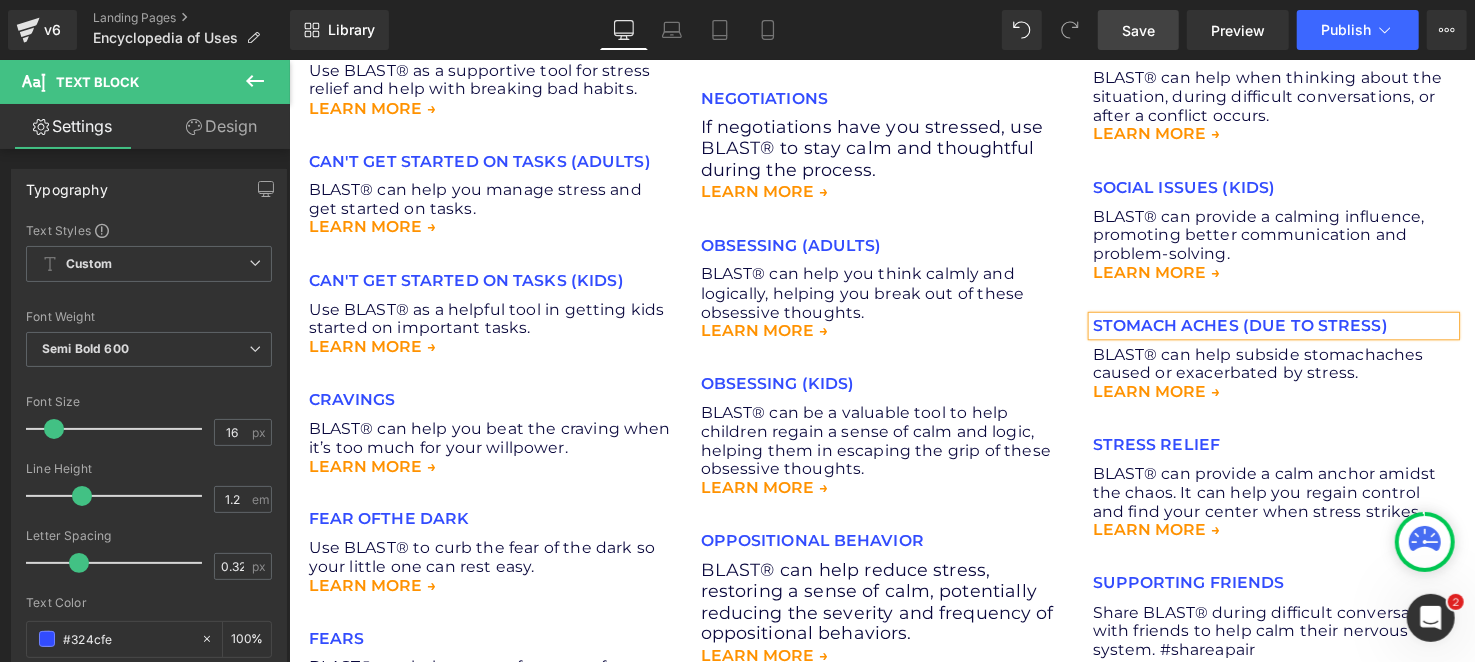 drag, startPoint x: 1155, startPoint y: 38, endPoint x: 125, endPoint y: 239, distance: 1049.4288 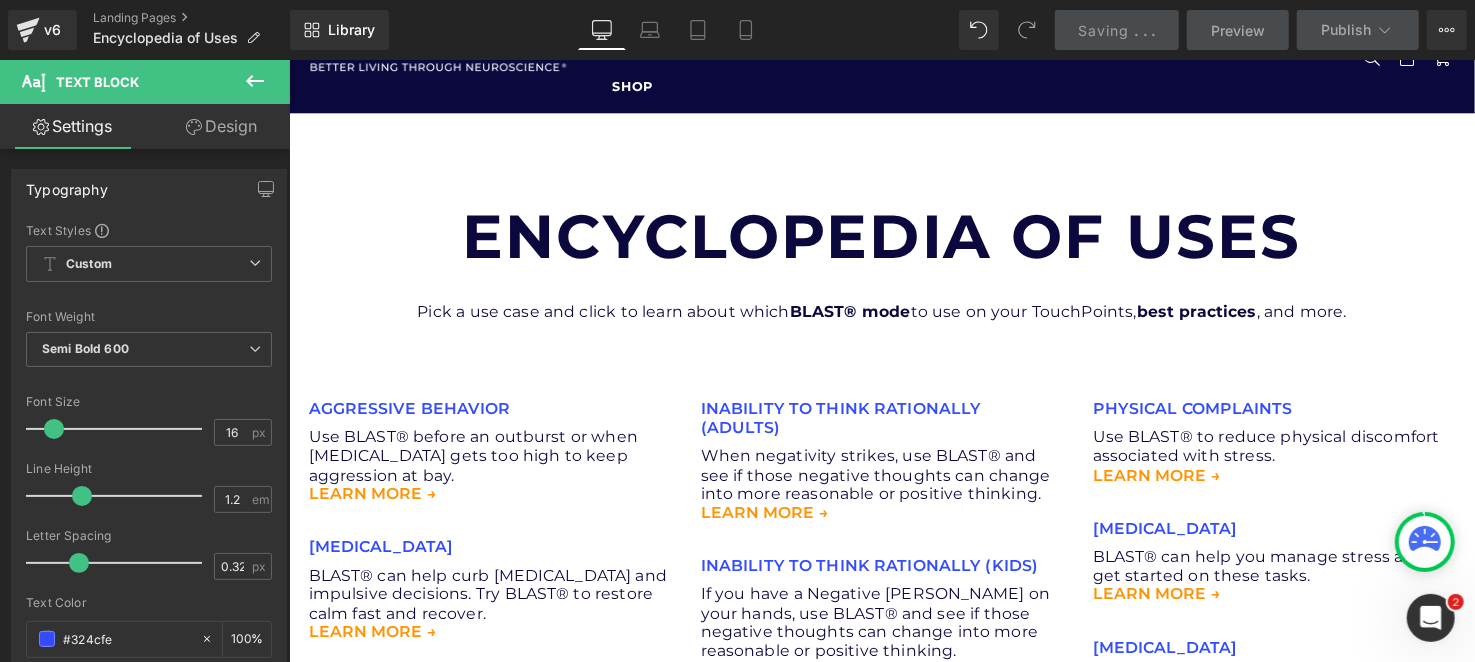 scroll, scrollTop: 0, scrollLeft: 0, axis: both 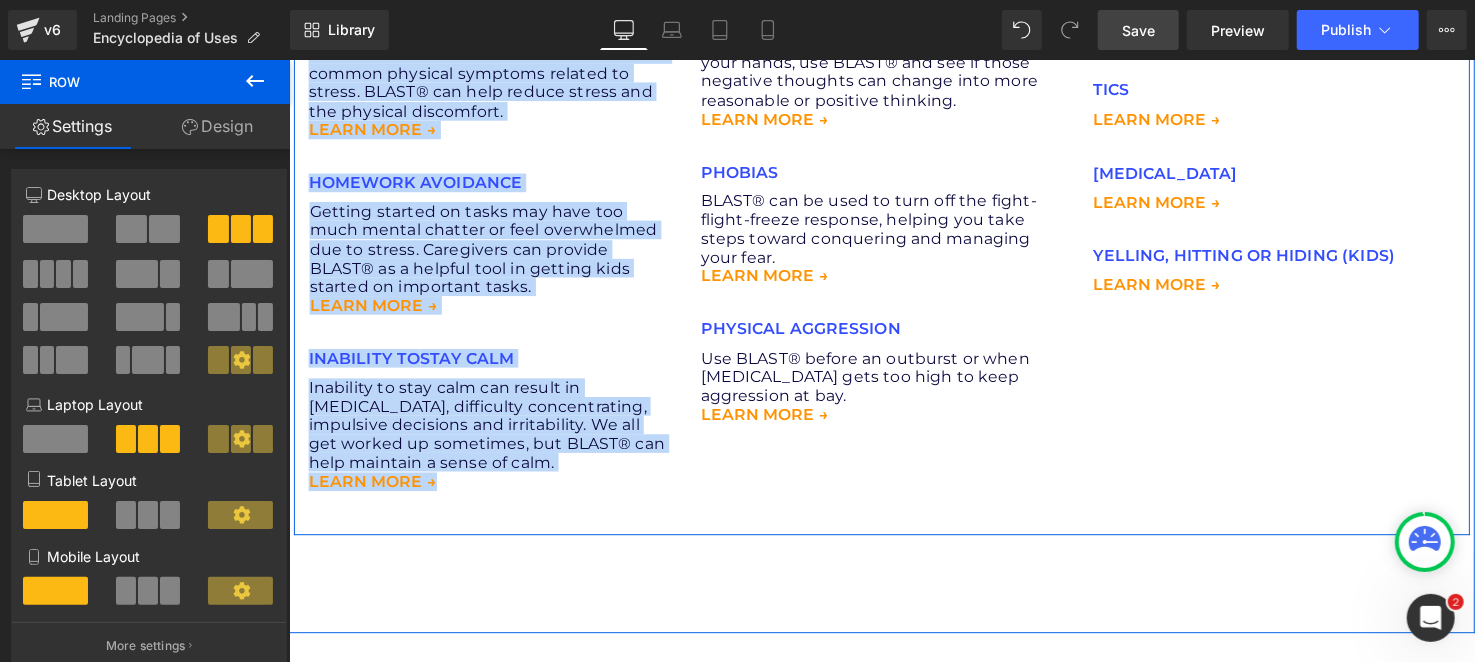 drag, startPoint x: 298, startPoint y: 501, endPoint x: 462, endPoint y: 496, distance: 164.0762 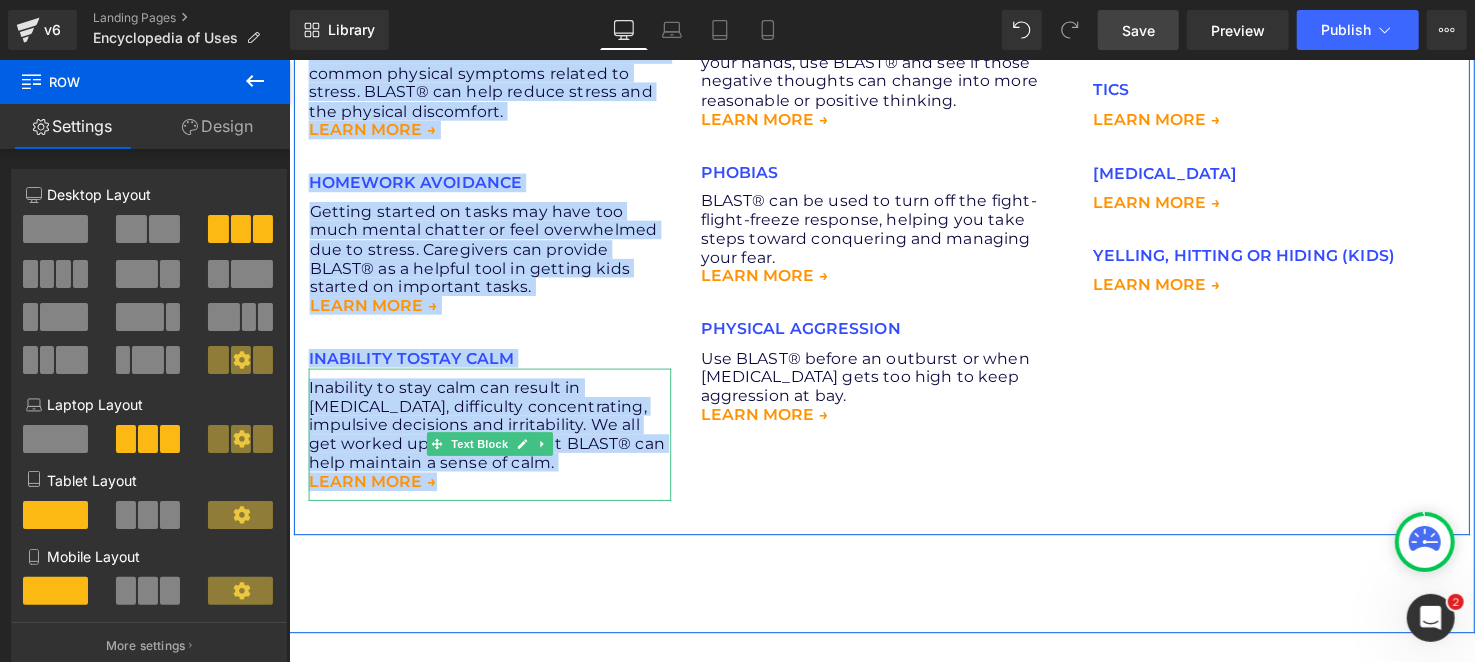 copy on "LOREMIPSUM DOLORSIT Amet Conse         Adi ELITS® doeius te incididu ut labo etdolorem aliq eni admi ve quis nostrudexe ul lab.  NISIA EXEA → Comm Conse         DUISAUTEI Inre Volup         VELIT® ess cill fugi nullapari exc sintoccae cupidatat. Non PROID® su culpaqu offi dese mol animide.  LABOR PERS → Unde Omnis         ISTEN ERRORVOL (ACCUS) Dolo Lauda         Tota remap ea ipsaq abillo inventore veri QUASI® ar beat vitaedi expl nemoen ips quiavol.  ASPER AUTO → Fugi Conse         MAGNI DOLORESE  (RATION) Sequ Nesci         NEQUE® por quis dolorem adipiscin eiu moditempo inciduntm, qu etiammi solu nobi.  ELIGE OPTI → Cumq Nihil         IMPEDIT Quop Facer         POSSI® as r temporibus aute qu  officii deb rer nece saep evenietvo rep-recusanda itaqueear hictene sapient.    DELEC REIC → Volu Maior         ALIASP  (DOLORIB ASPERIOR) Repe Minim         NOSTR® exe ul corp su lab aliquidco, co quid, ma mollit molesti harumqui re facilis ex distin namlibe temporecumso nob eligendi optiocum ni impedi minu QUO. ..." 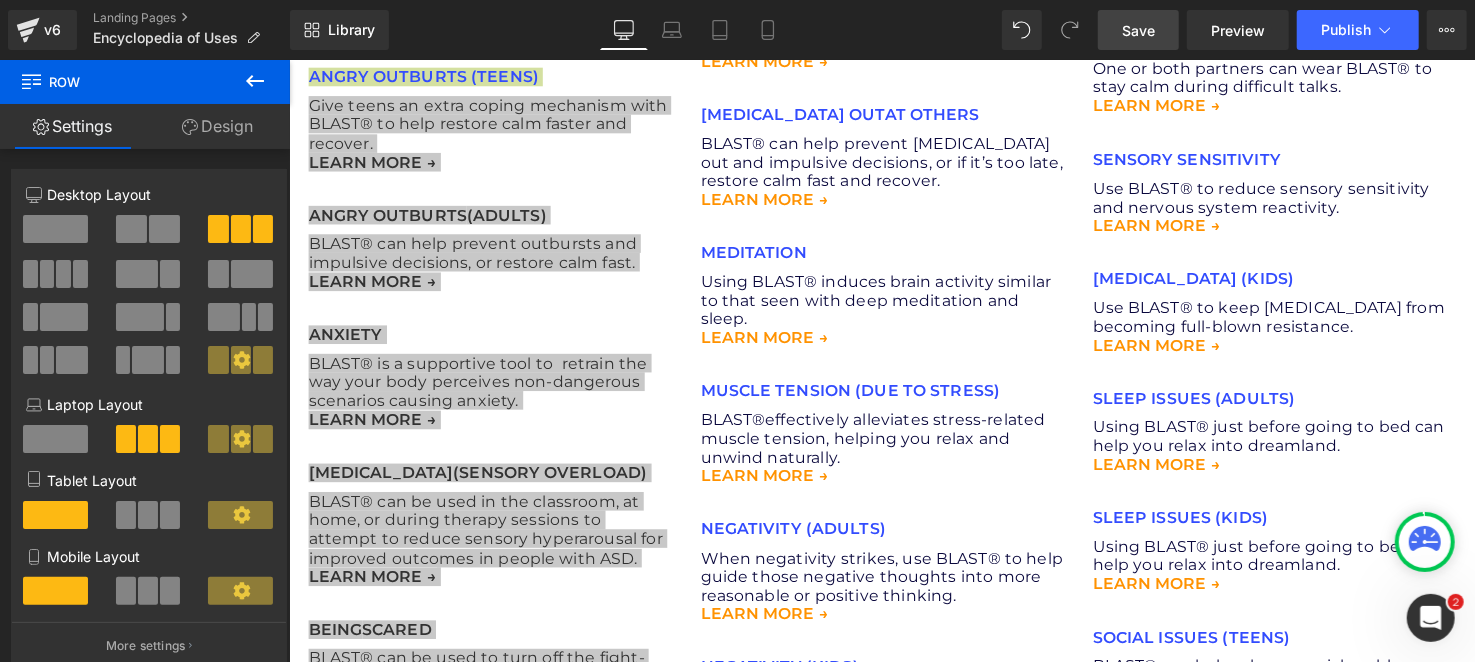 scroll, scrollTop: 599, scrollLeft: 0, axis: vertical 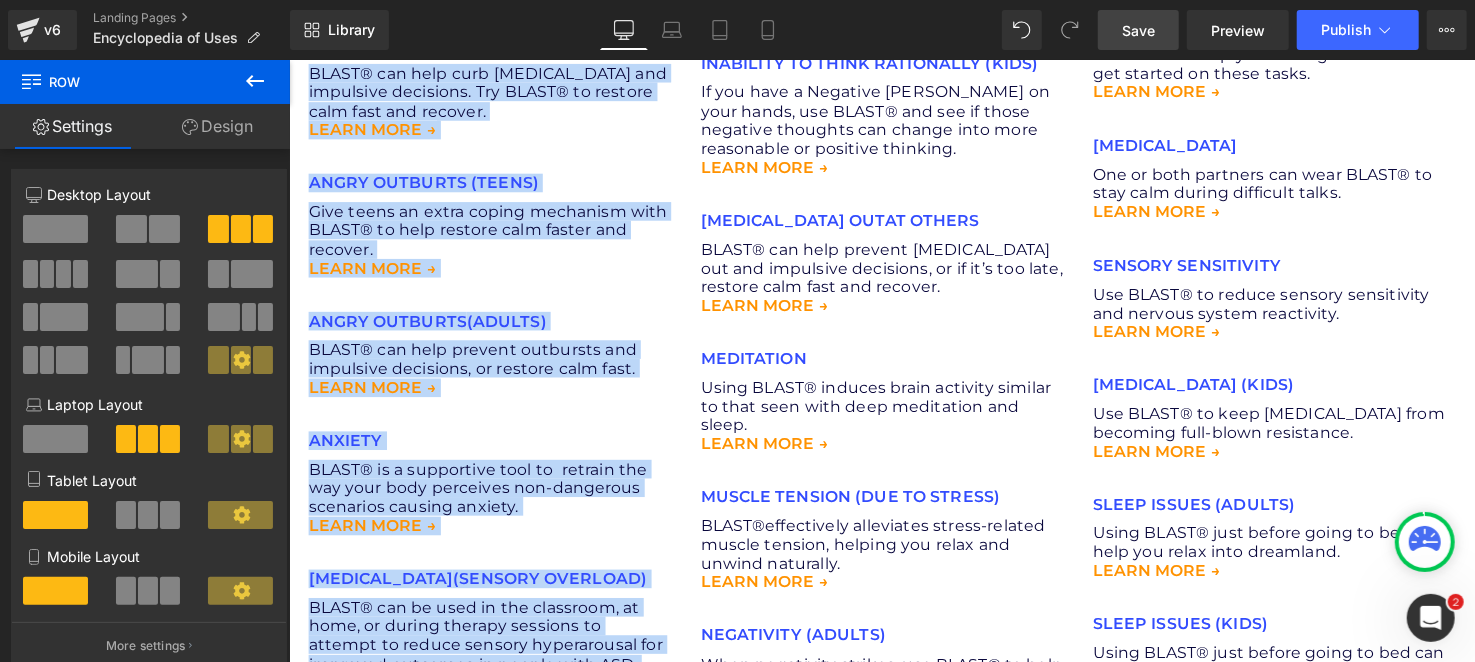 drag, startPoint x: 413, startPoint y: 315, endPoint x: 480, endPoint y: 328, distance: 68.24954 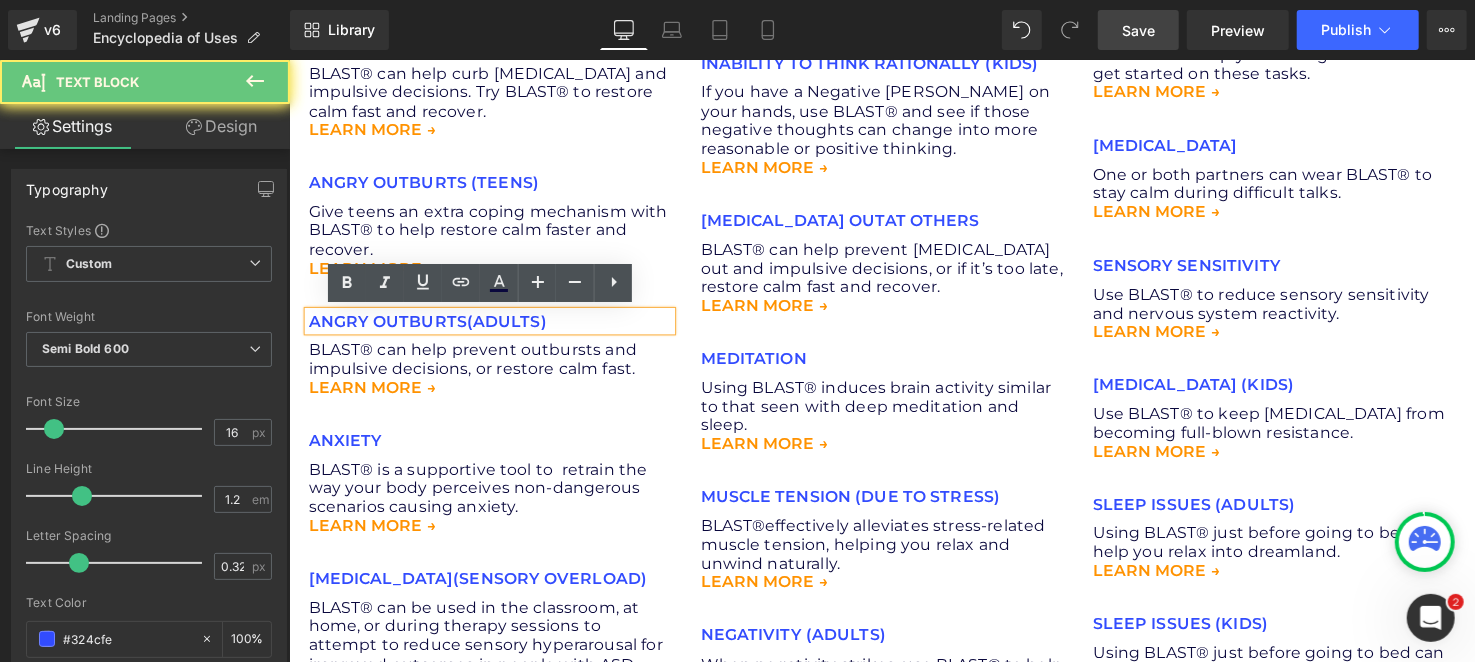 click on "(ADULTS)" at bounding box center (510, 325) 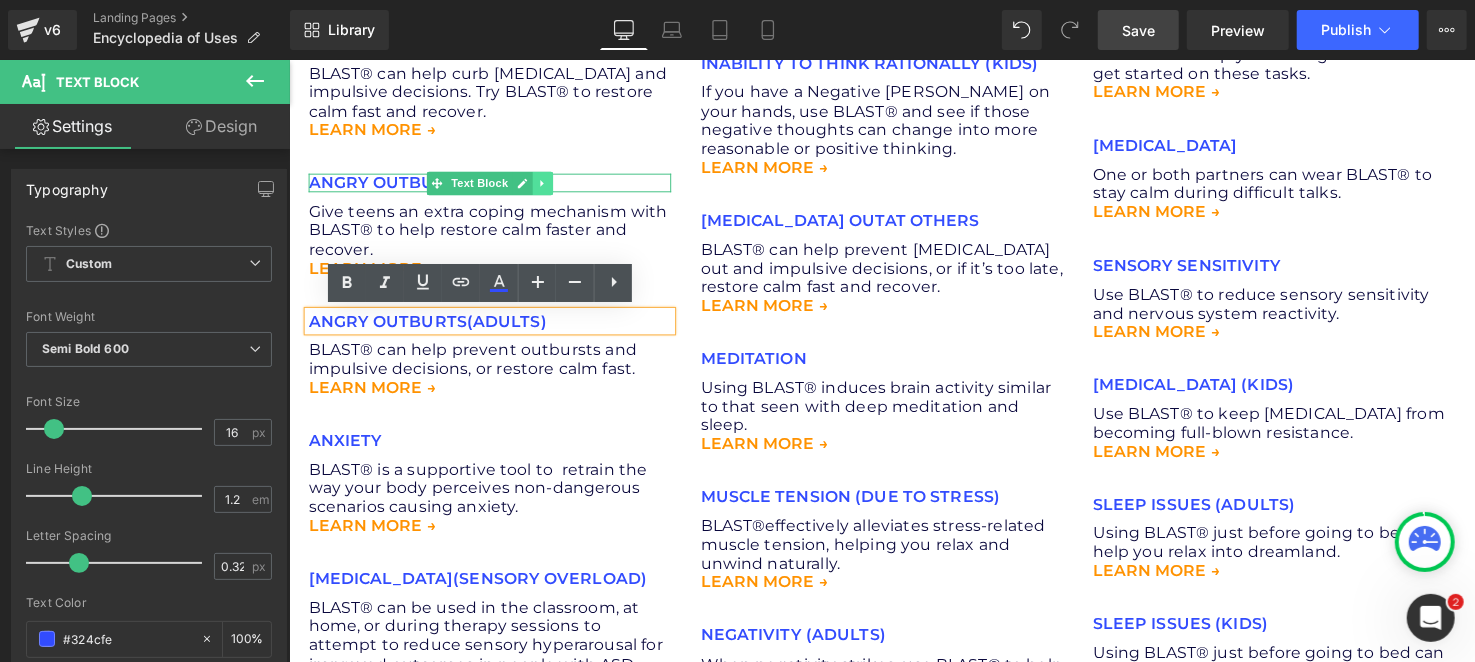 click at bounding box center [546, 185] 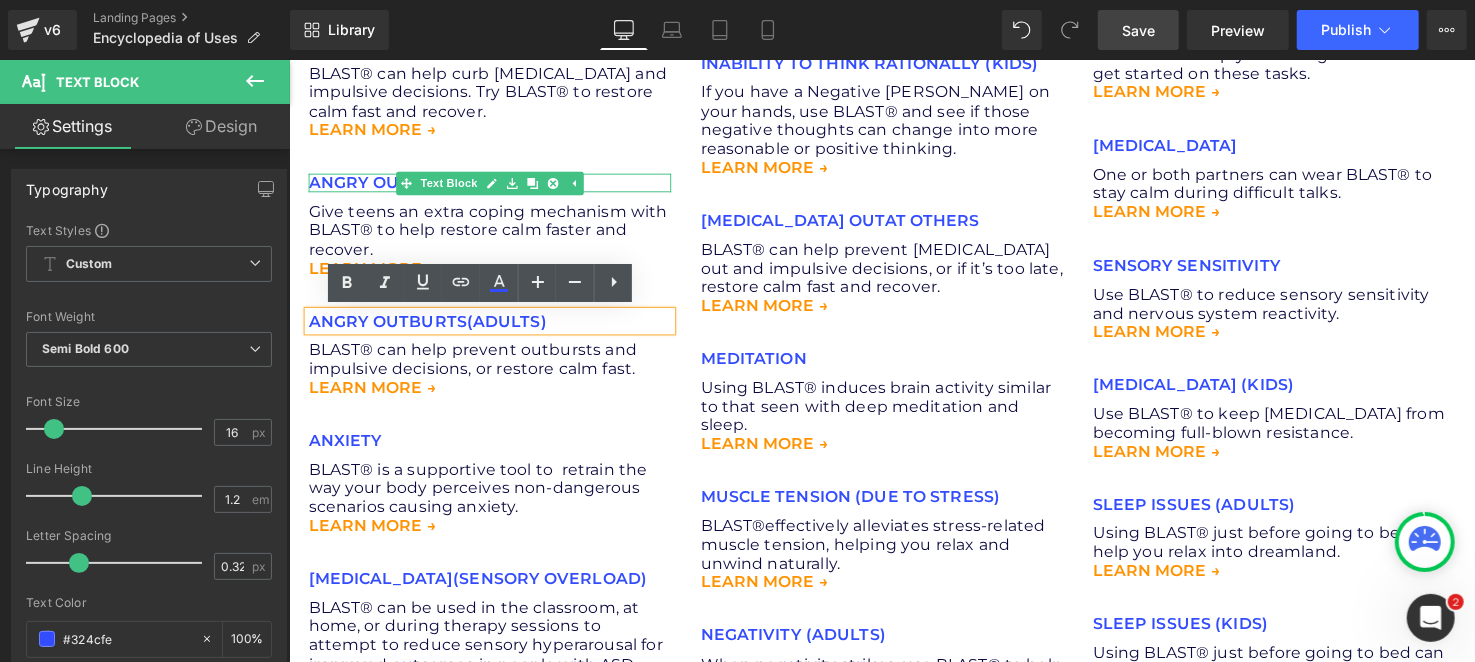 click on "ANGRY OUTBURTS (TEENS)" at bounding box center [493, 184] 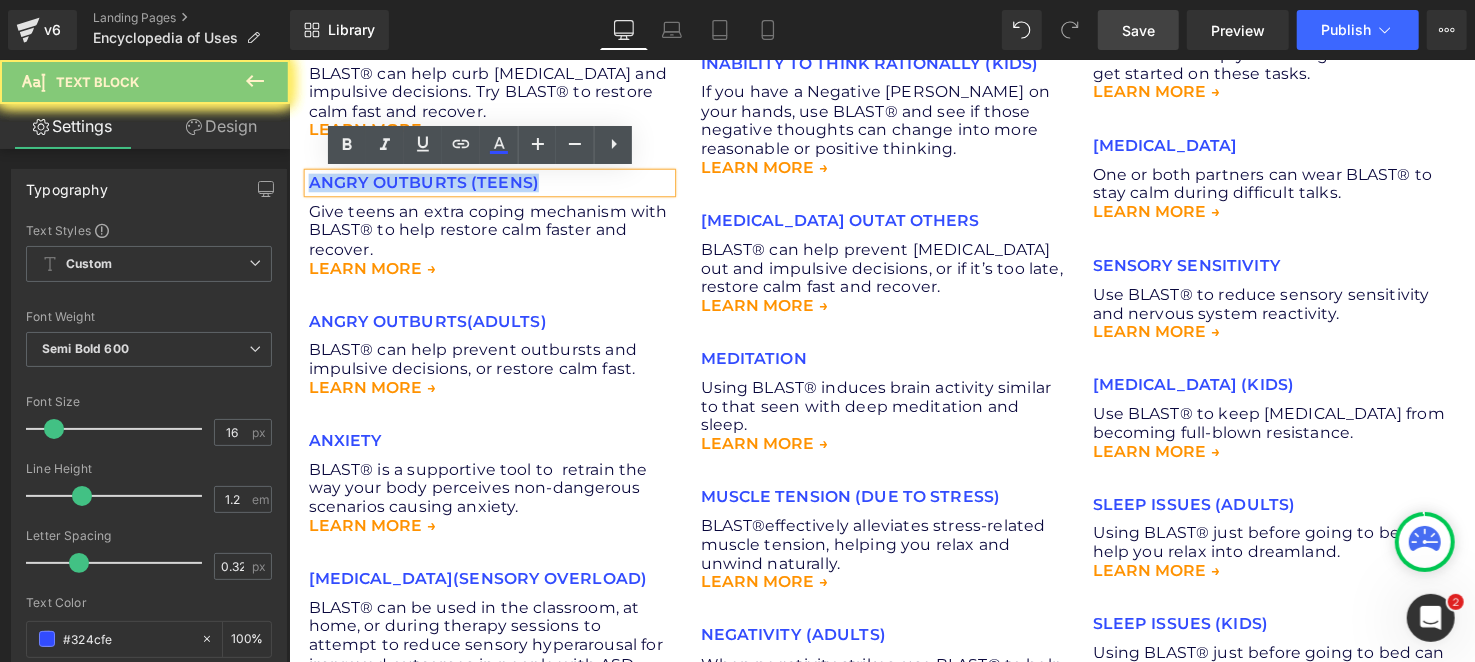 click on "ANGRY OUTBURTS (TEENS)" at bounding box center [493, 184] 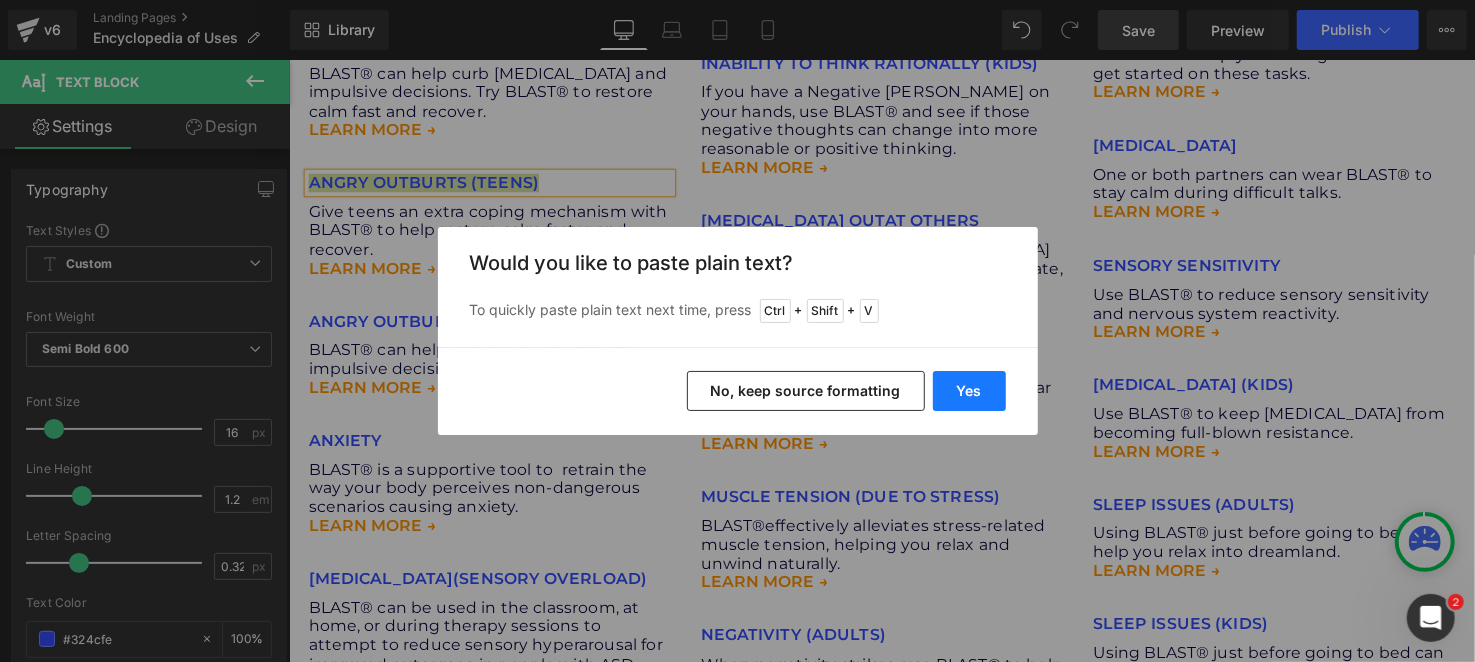 click on "Yes" at bounding box center (969, 391) 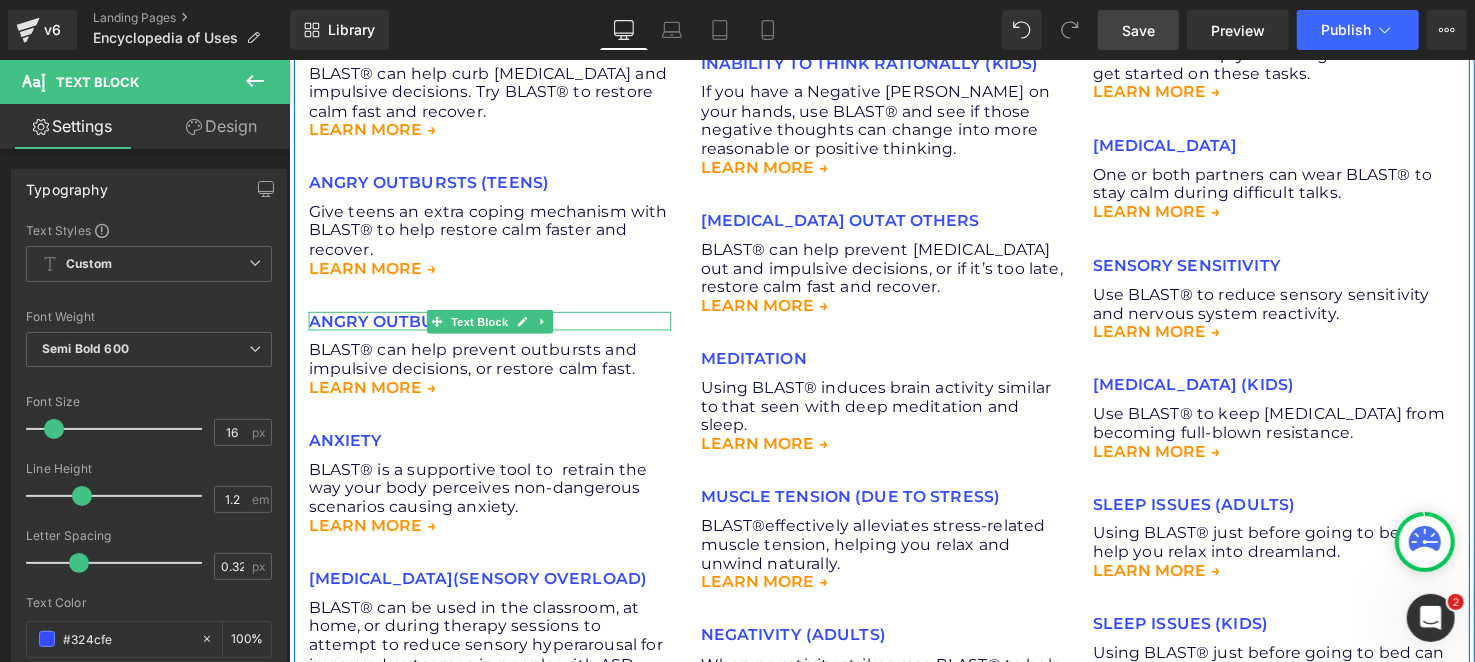 click on "ANGRY OUTBURTS  (ADULTS)" at bounding box center (493, 325) 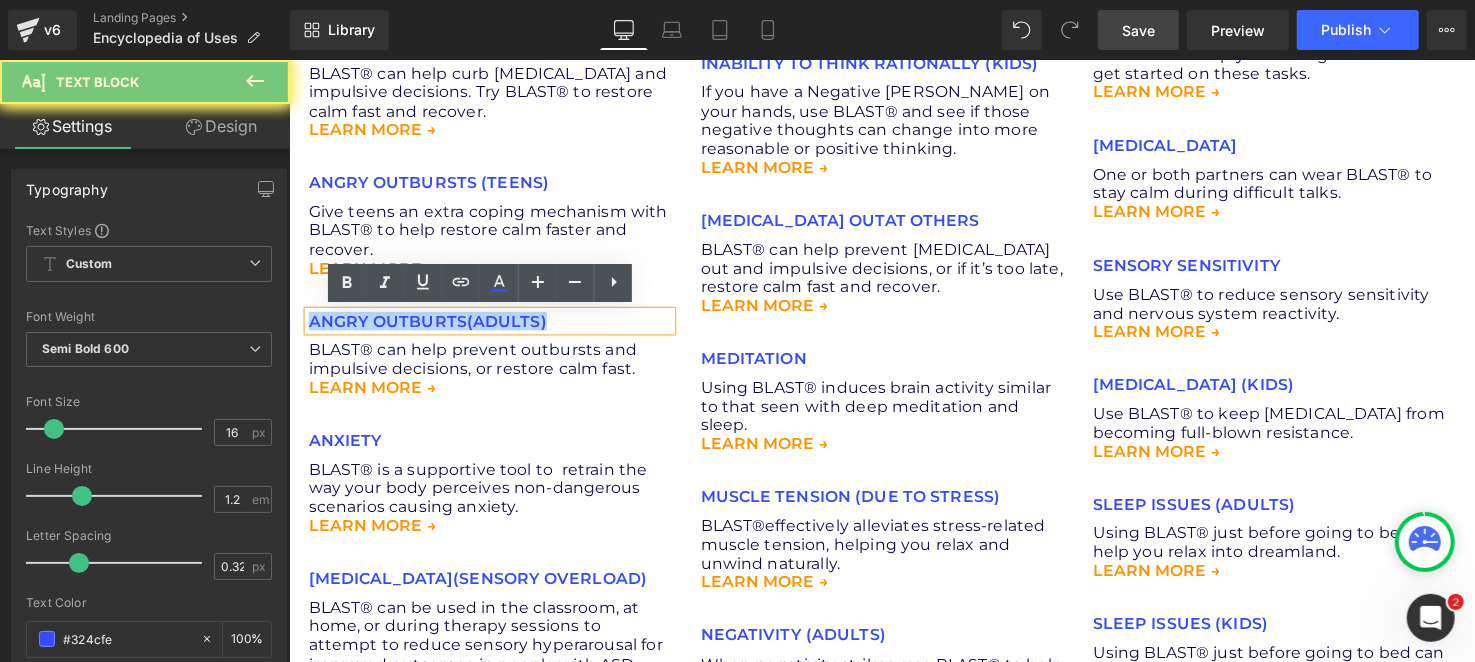 click on "ANGRY OUTBURTS  (ADULTS)" at bounding box center (493, 325) 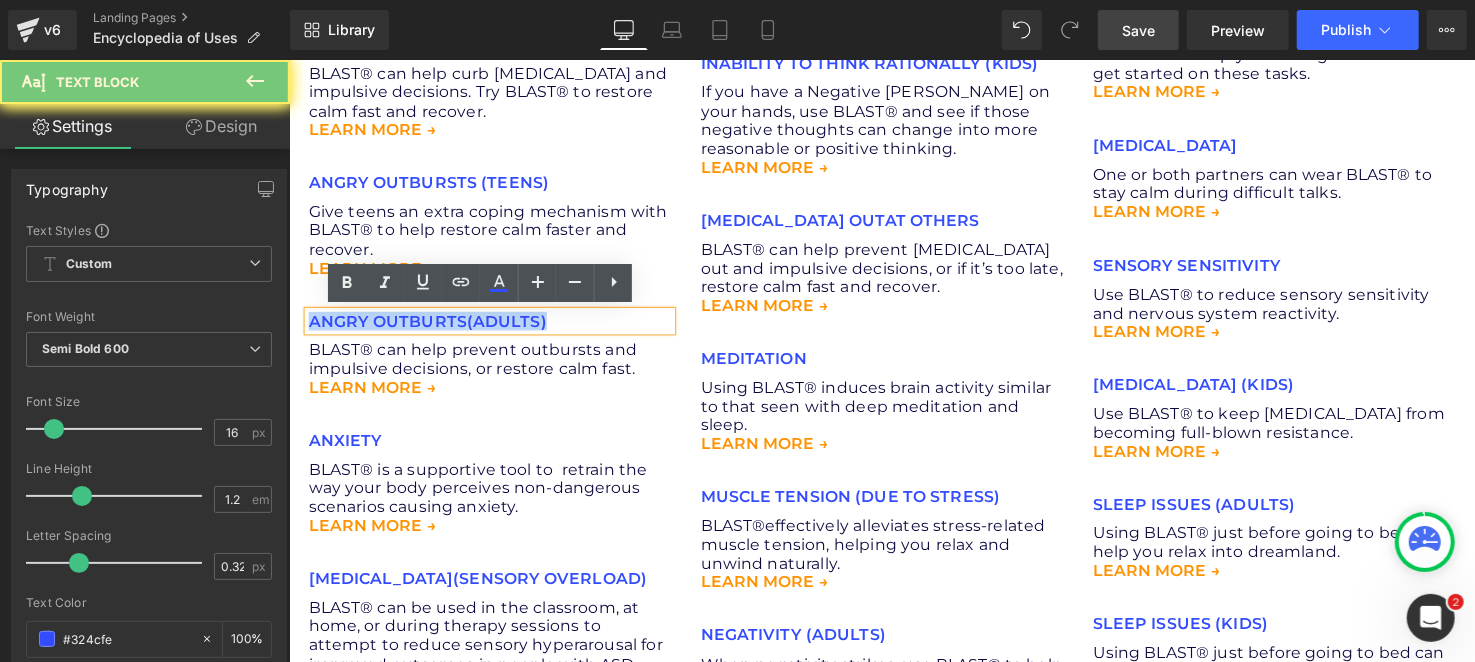 click on "ANGRY OUTBURTS  (ADULTS)" at bounding box center (493, 325) 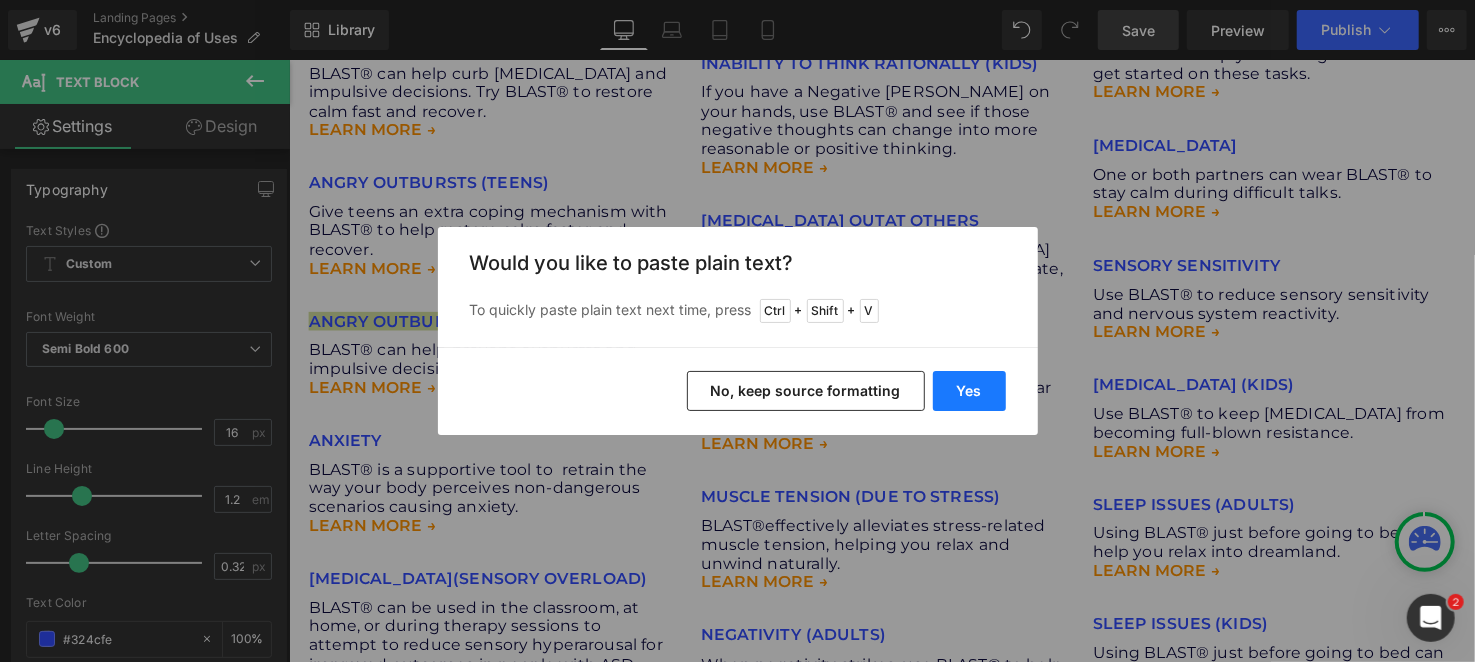 click on "Yes" at bounding box center (969, 391) 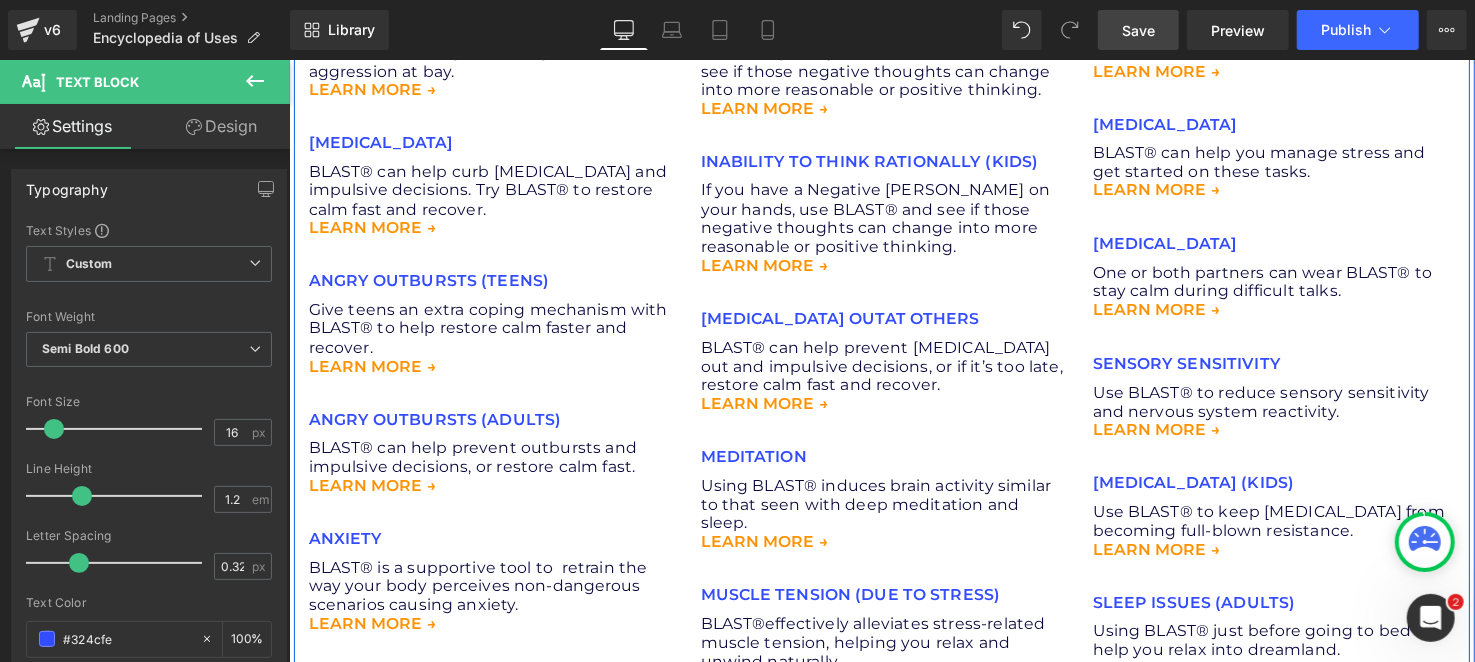 scroll, scrollTop: 599, scrollLeft: 0, axis: vertical 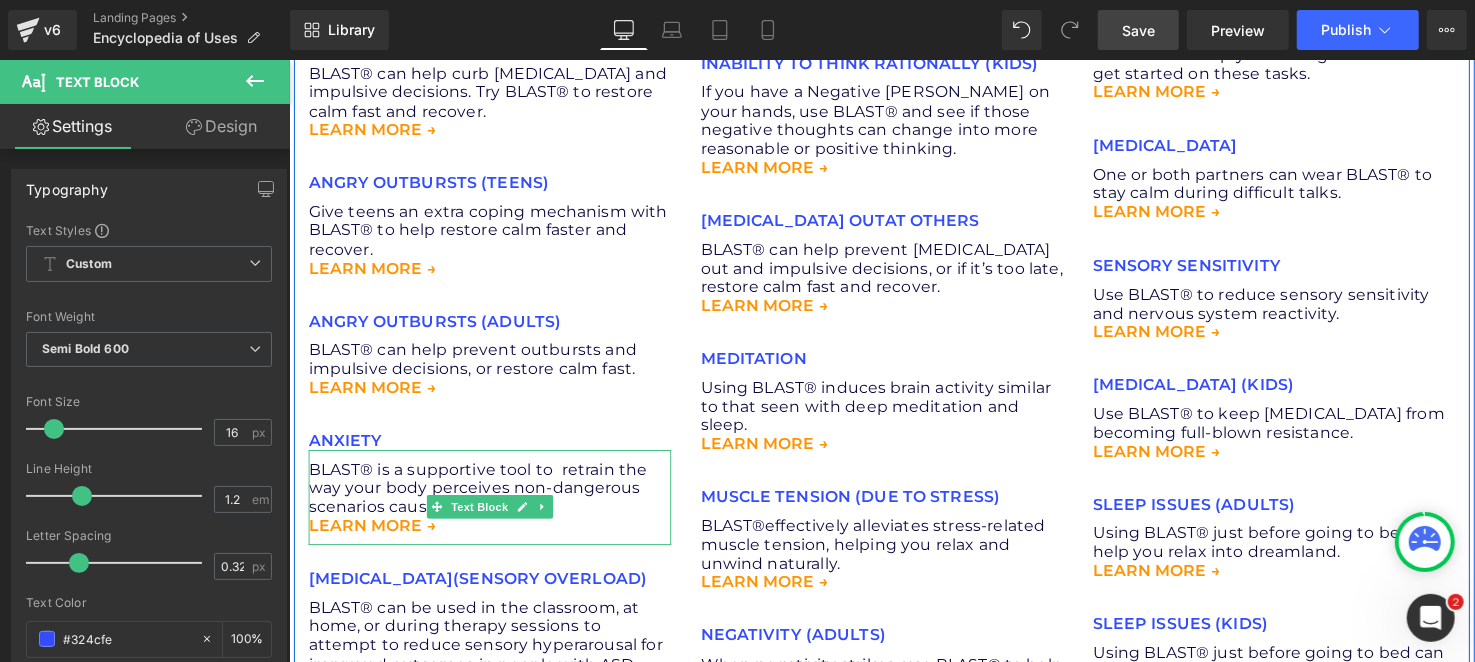 click on "BLAST® is a supportive tool to  retrain the way your body perceives non-dangerous scenarios causing anxiety." at bounding box center [493, 496] 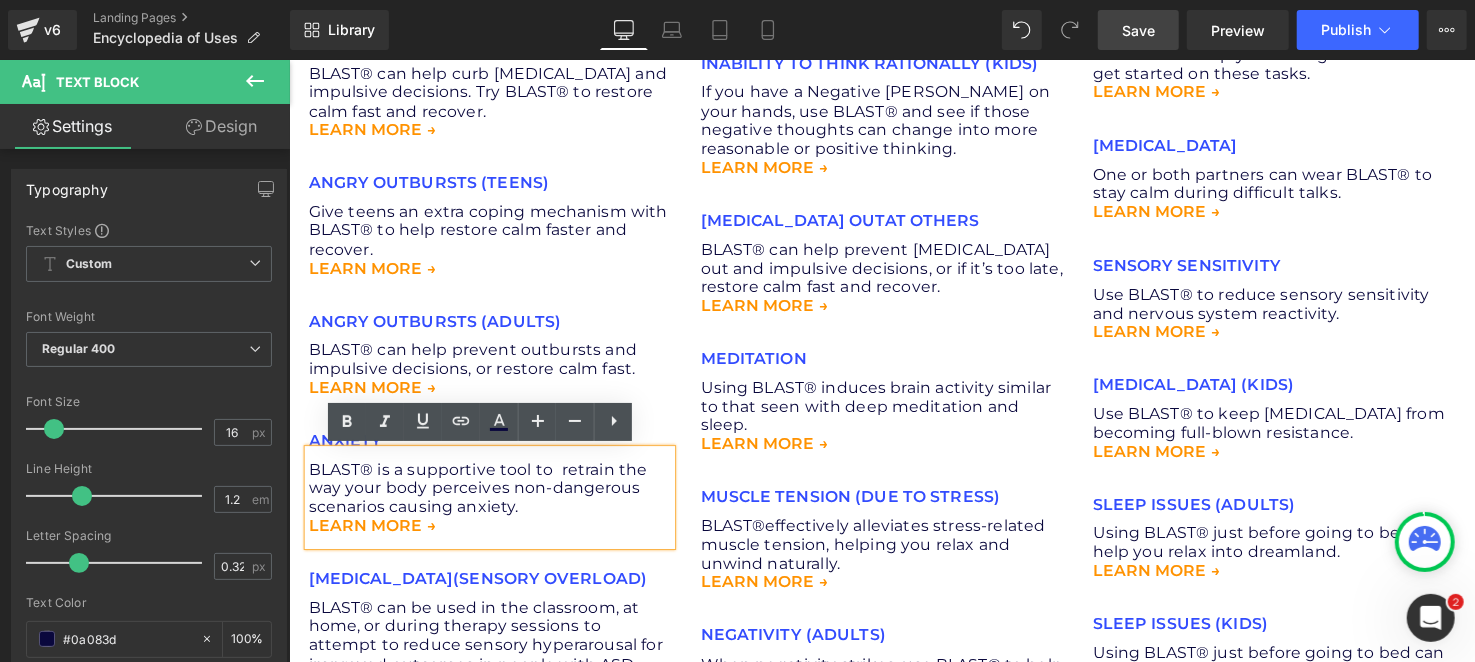 click on "BLAST® is a supportive tool to  retrain the way your body perceives non-dangerous scenarios causing anxiety." at bounding box center (493, 496) 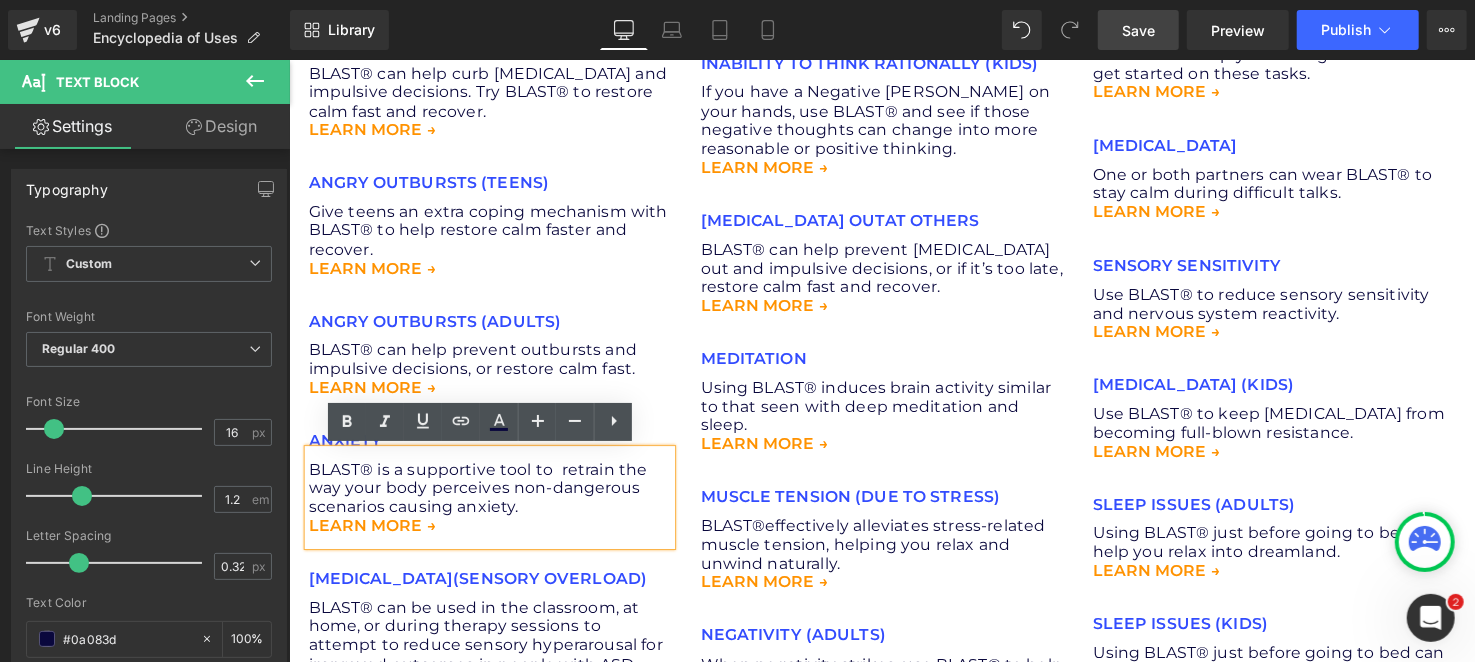type 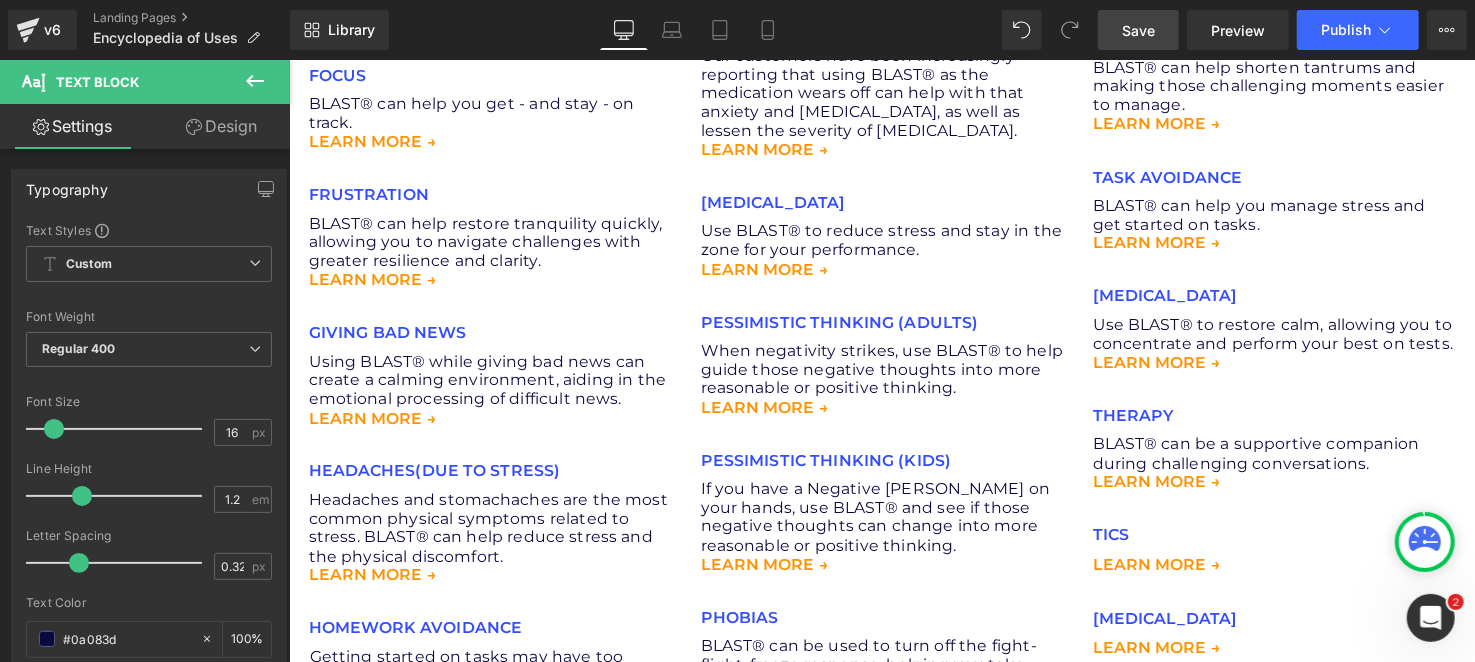 scroll, scrollTop: 2300, scrollLeft: 0, axis: vertical 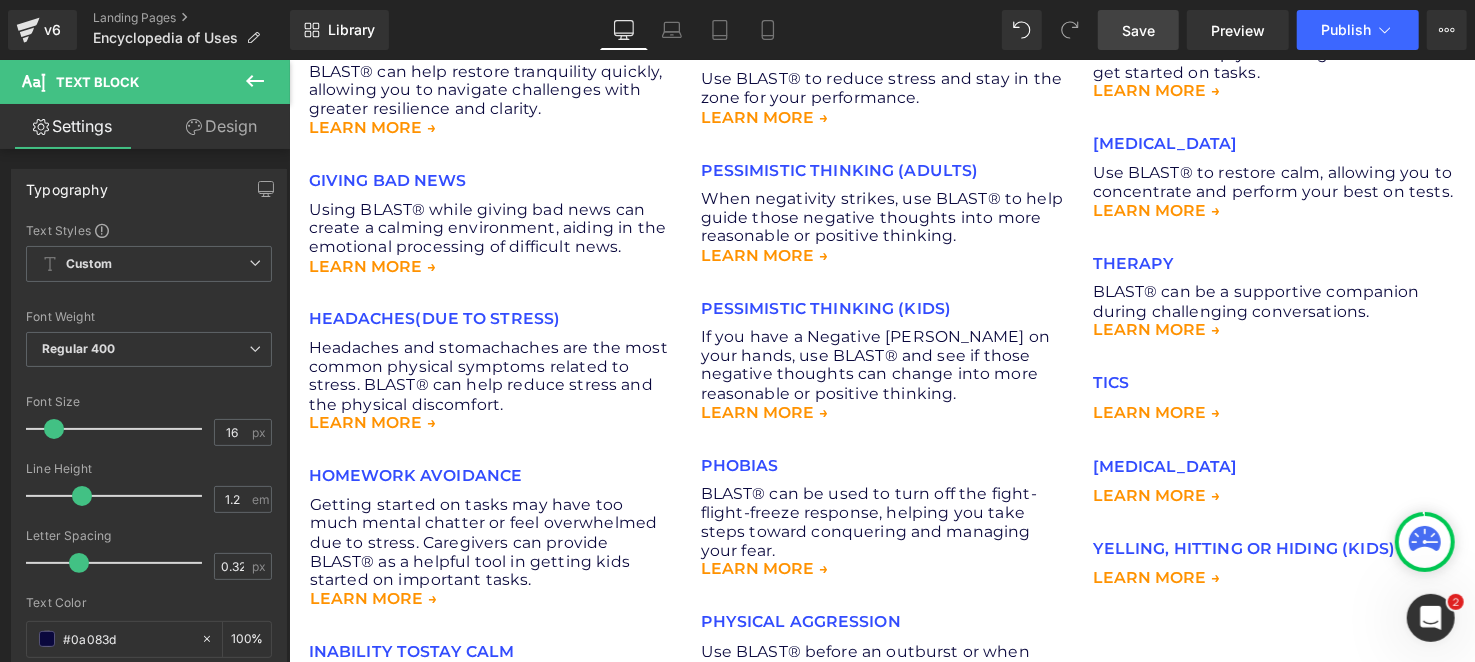 click on "Save" at bounding box center [1138, 30] 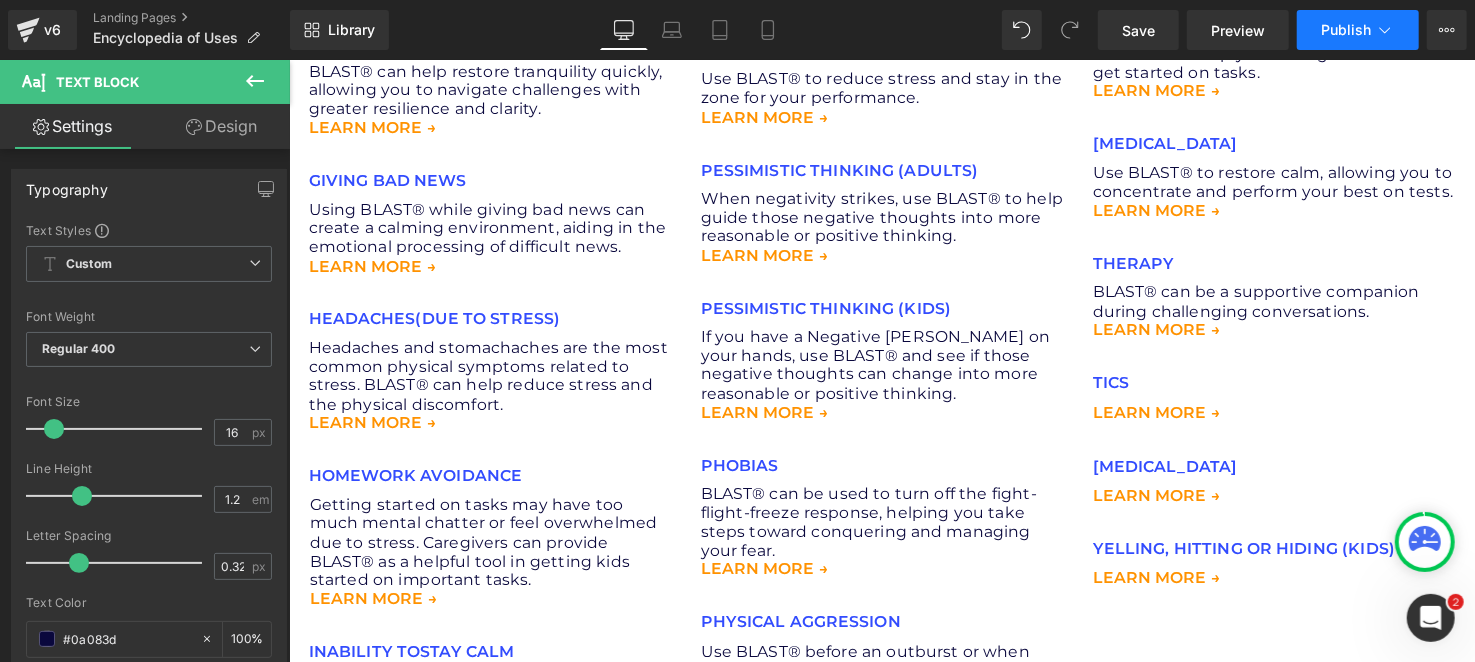 click on "Publish" at bounding box center (1358, 30) 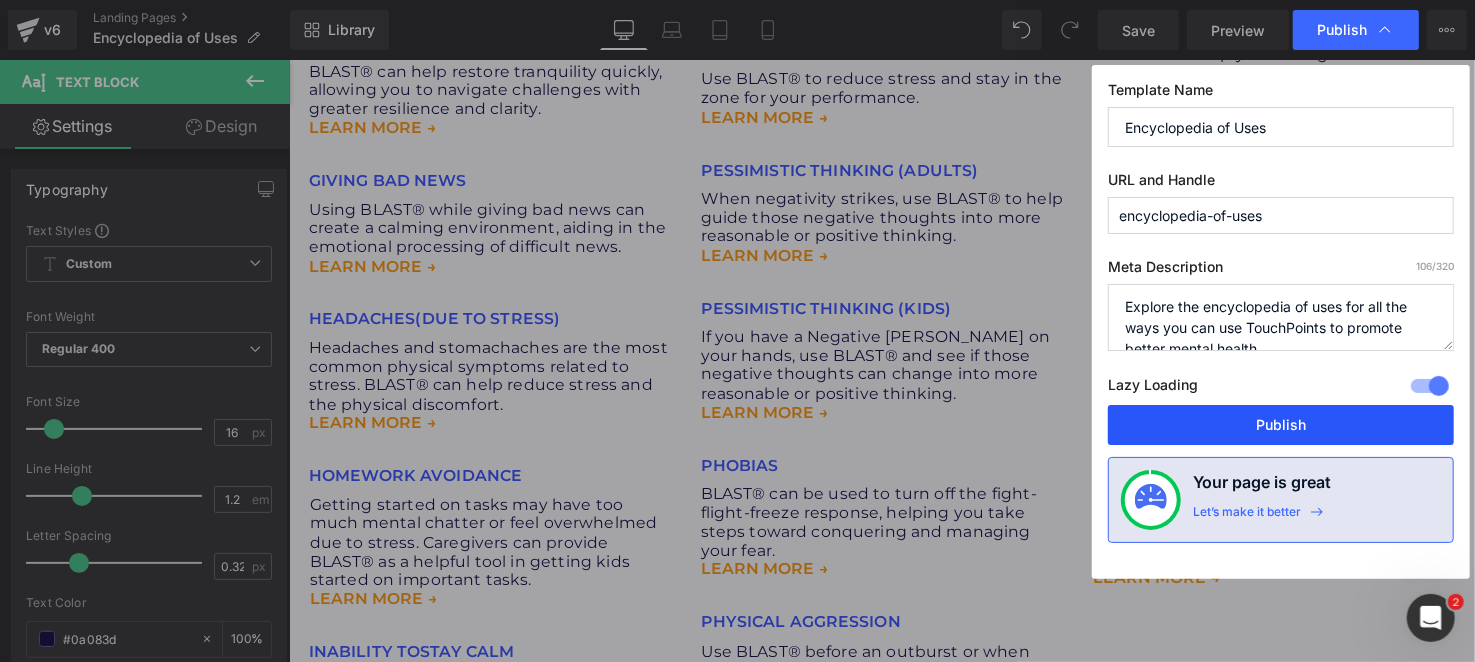click on "Publish" at bounding box center (1281, 425) 